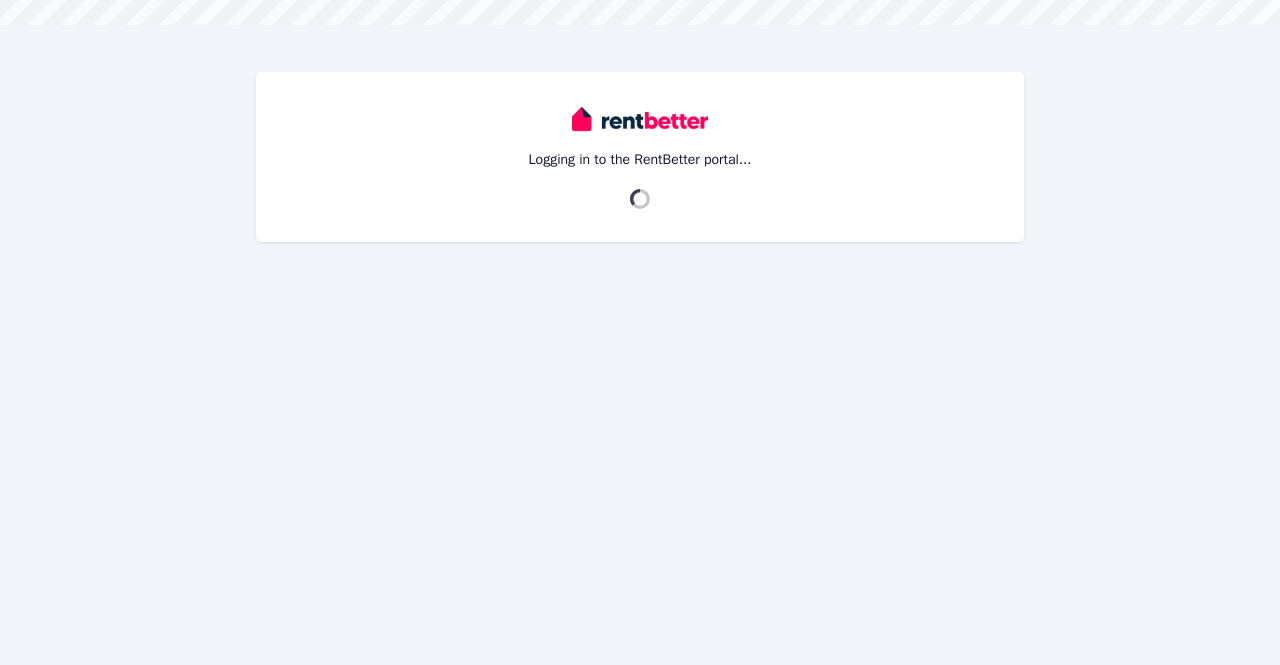 scroll, scrollTop: 0, scrollLeft: 0, axis: both 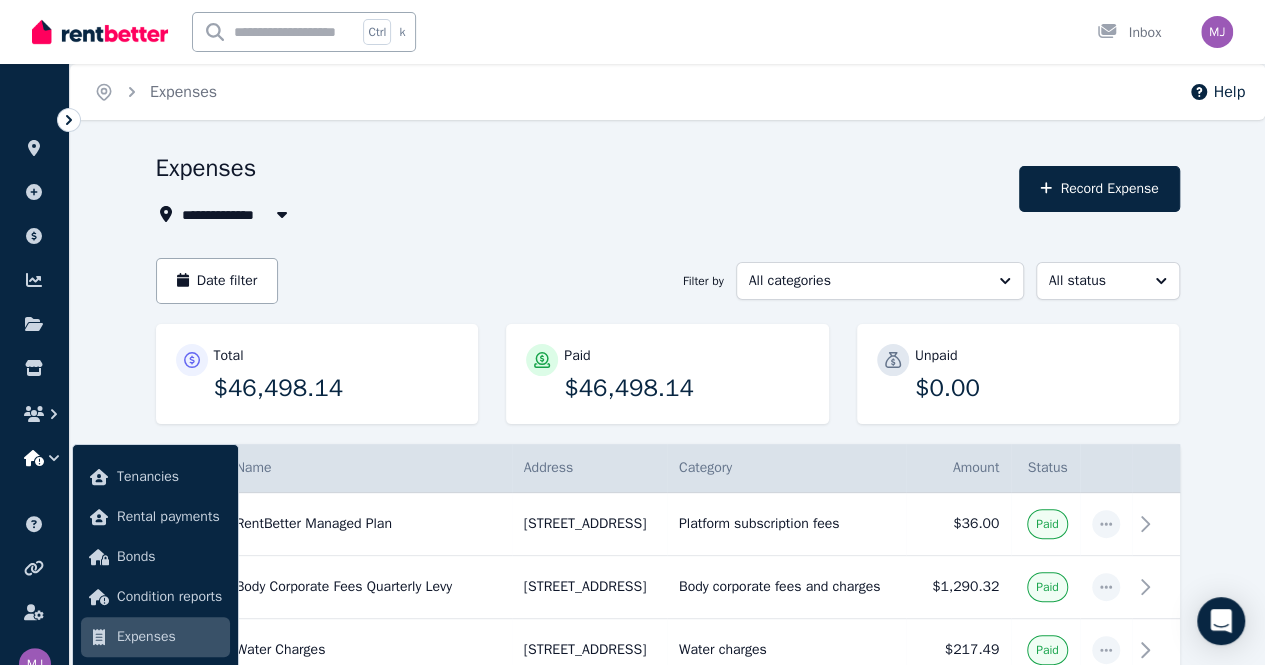 click on "**********" at bounding box center (582, 214) 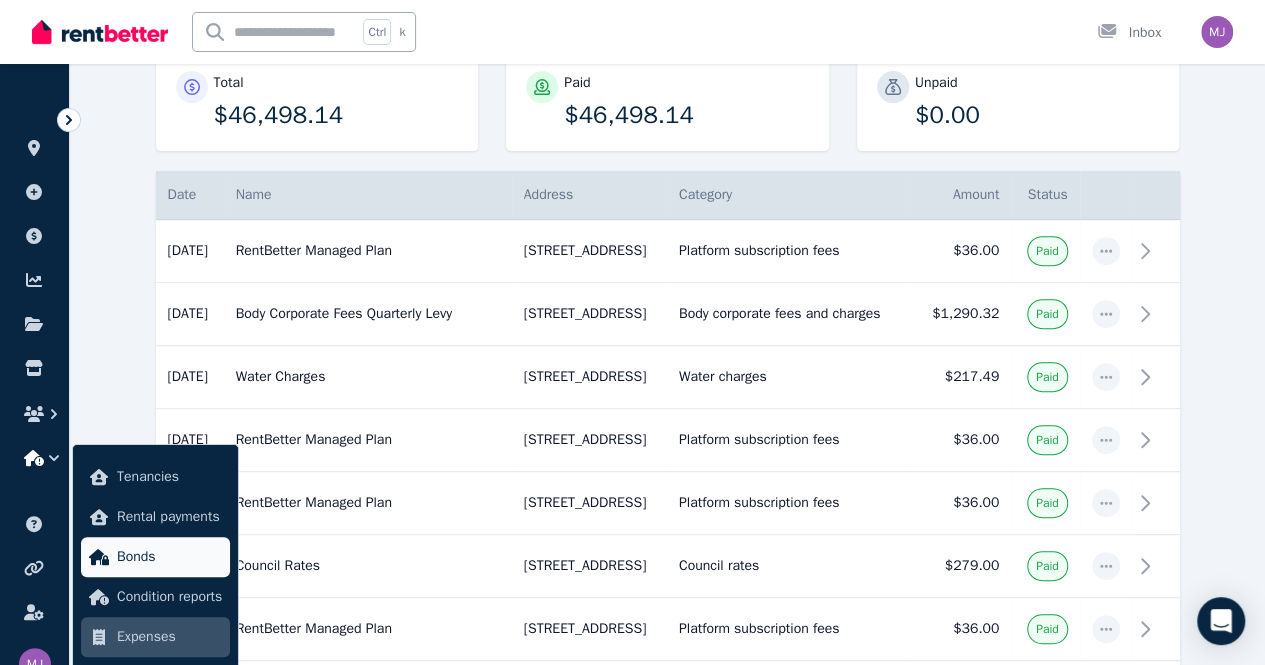 scroll, scrollTop: 274, scrollLeft: 0, axis: vertical 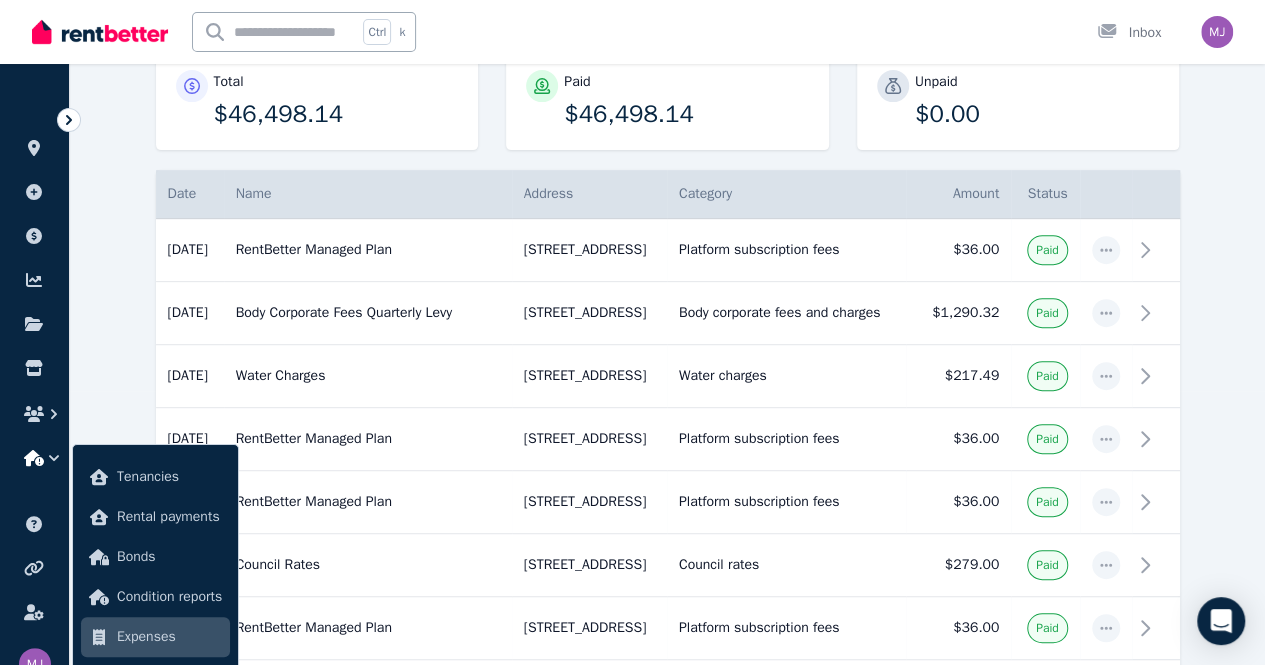 click on "Expenses" at bounding box center [169, 637] 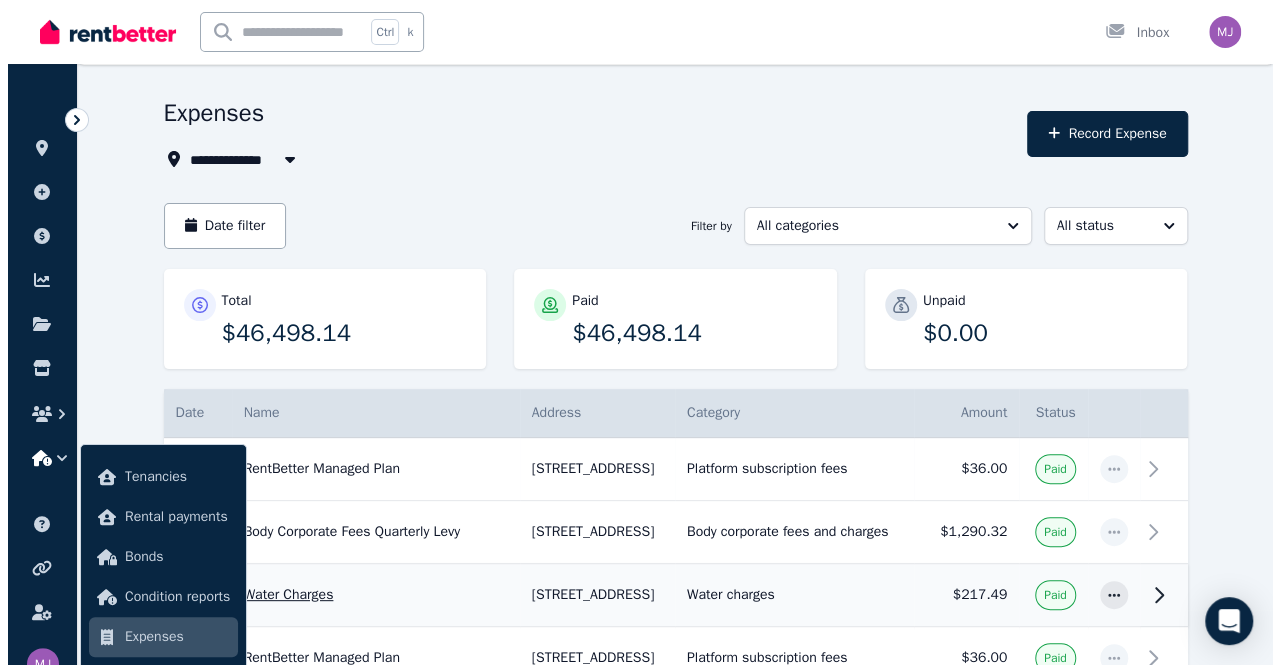 scroll, scrollTop: 52, scrollLeft: 0, axis: vertical 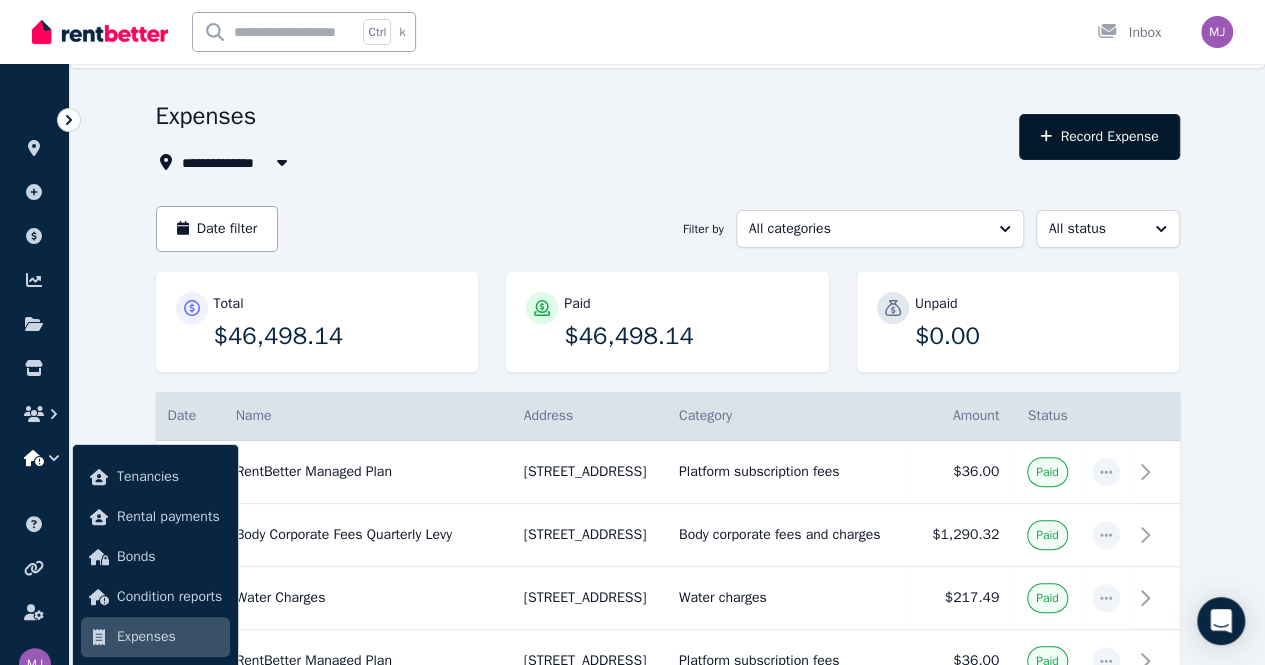 click on "Record Expense" at bounding box center [1099, 137] 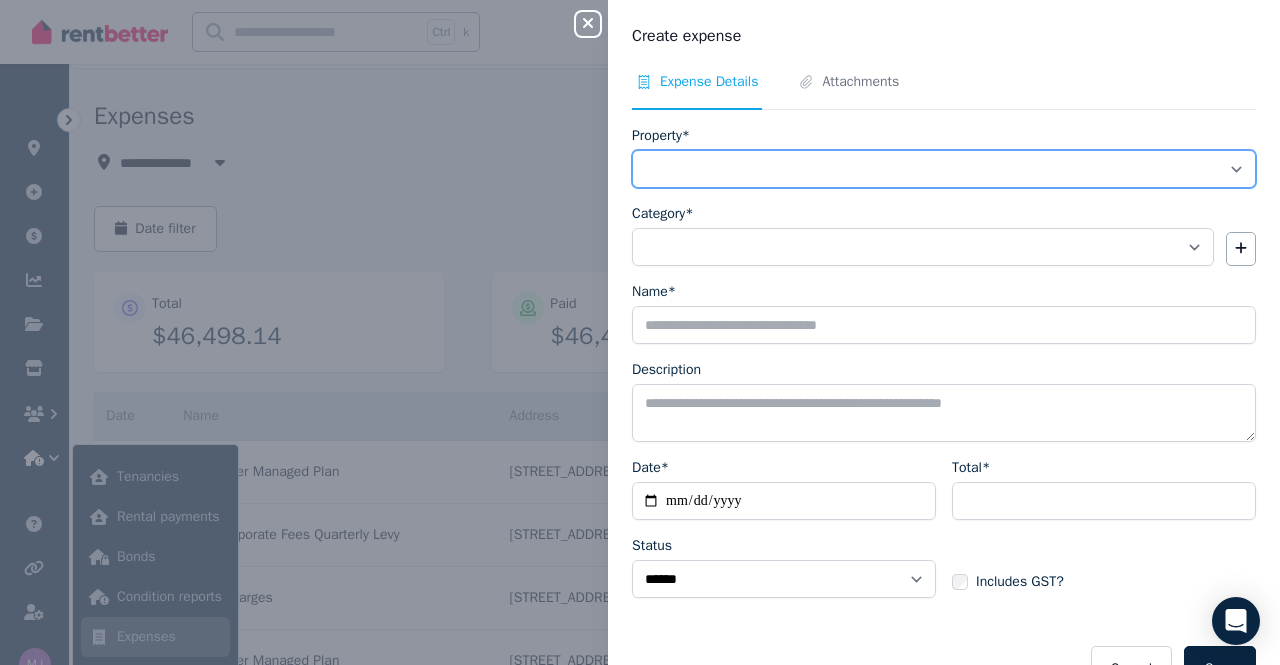 click on "**********" at bounding box center (944, 169) 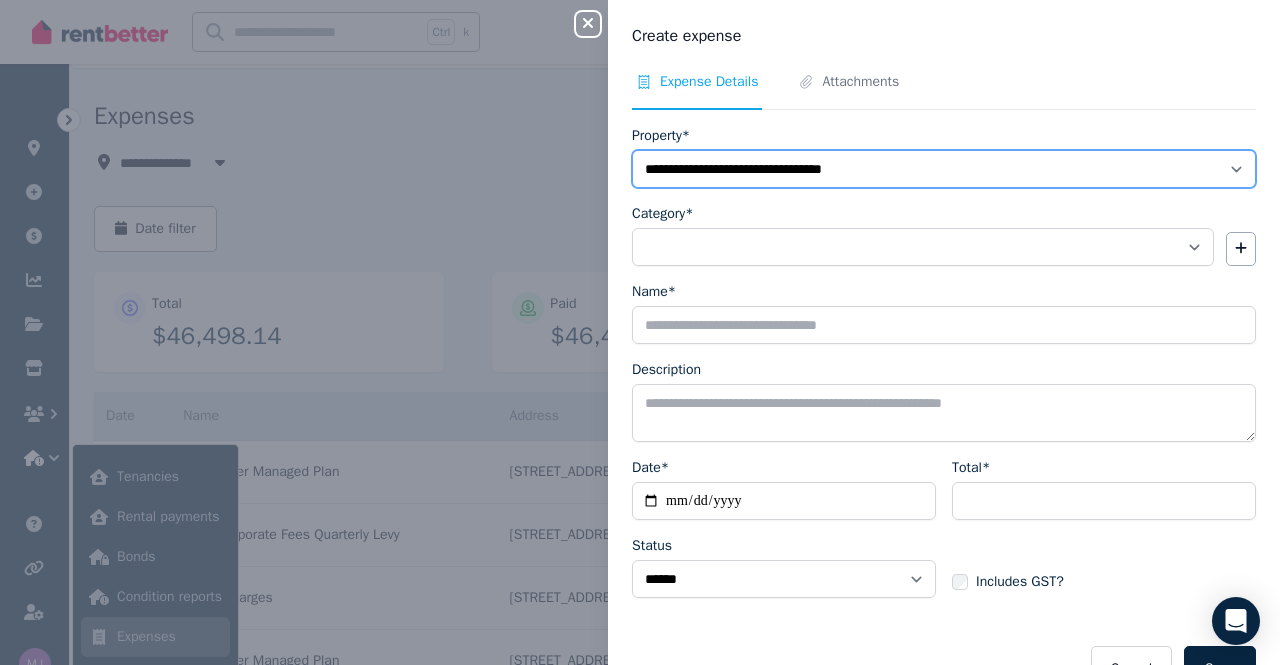 click on "**********" at bounding box center [944, 169] 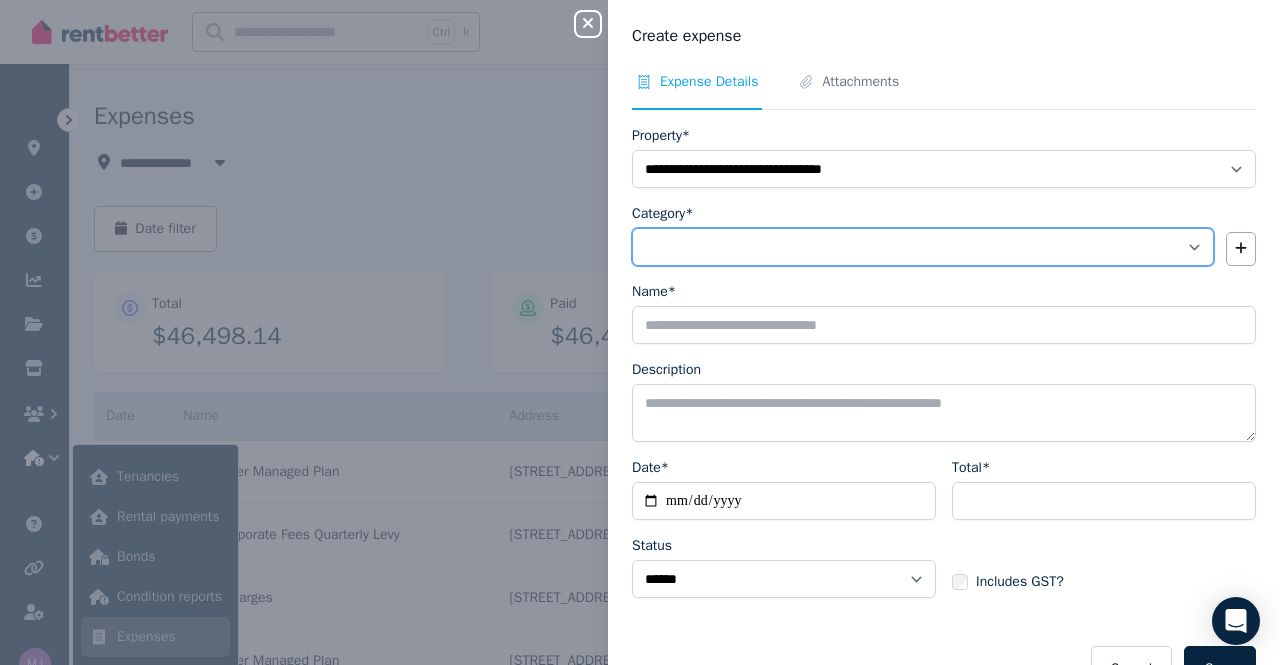 click on "**********" at bounding box center (923, 247) 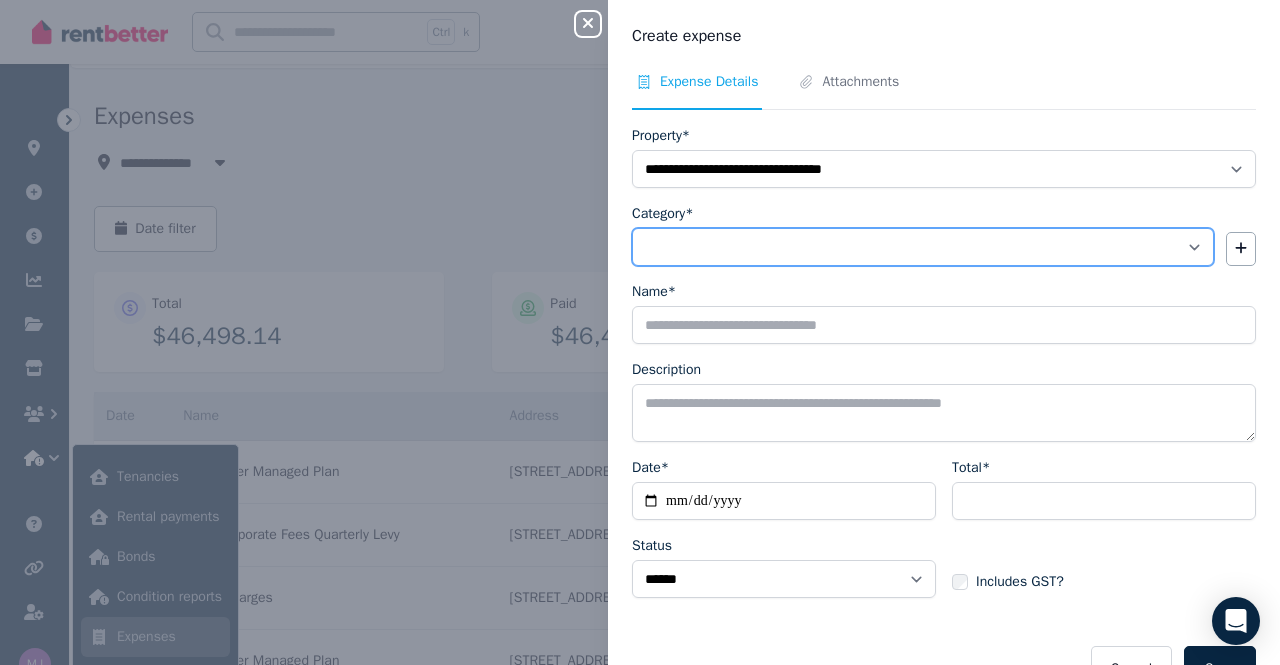select on "**********" 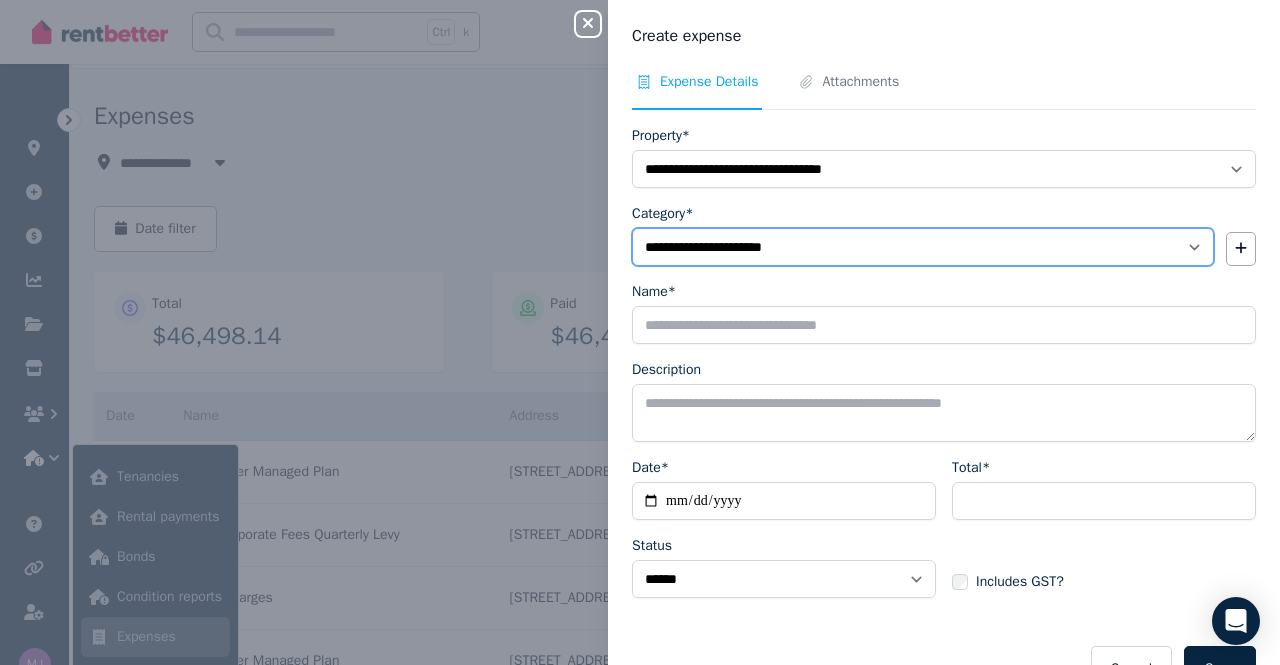click on "**********" at bounding box center [923, 247] 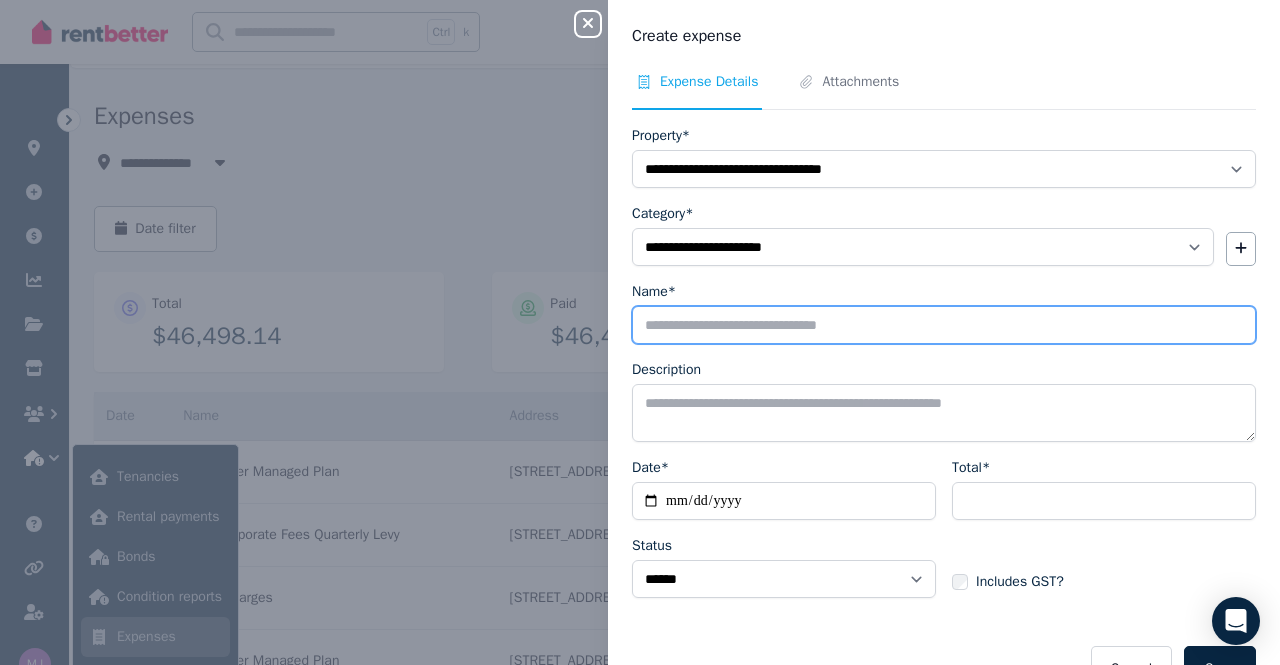 click on "Name*" at bounding box center [944, 325] 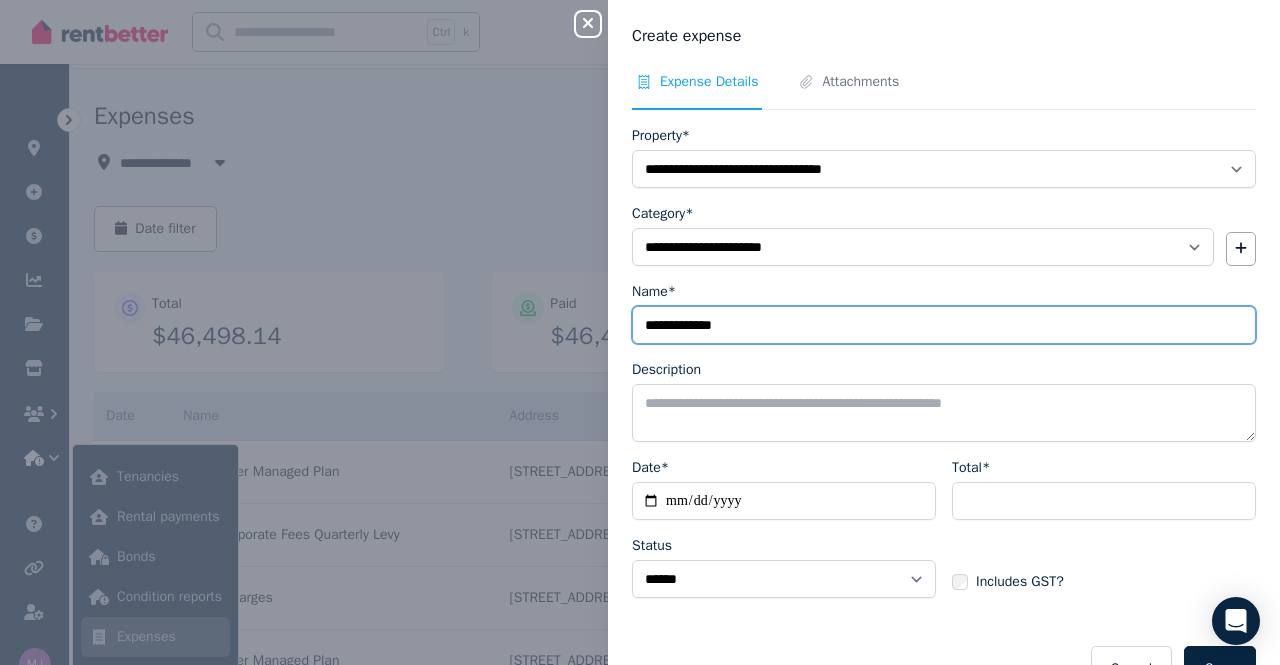 type on "**********" 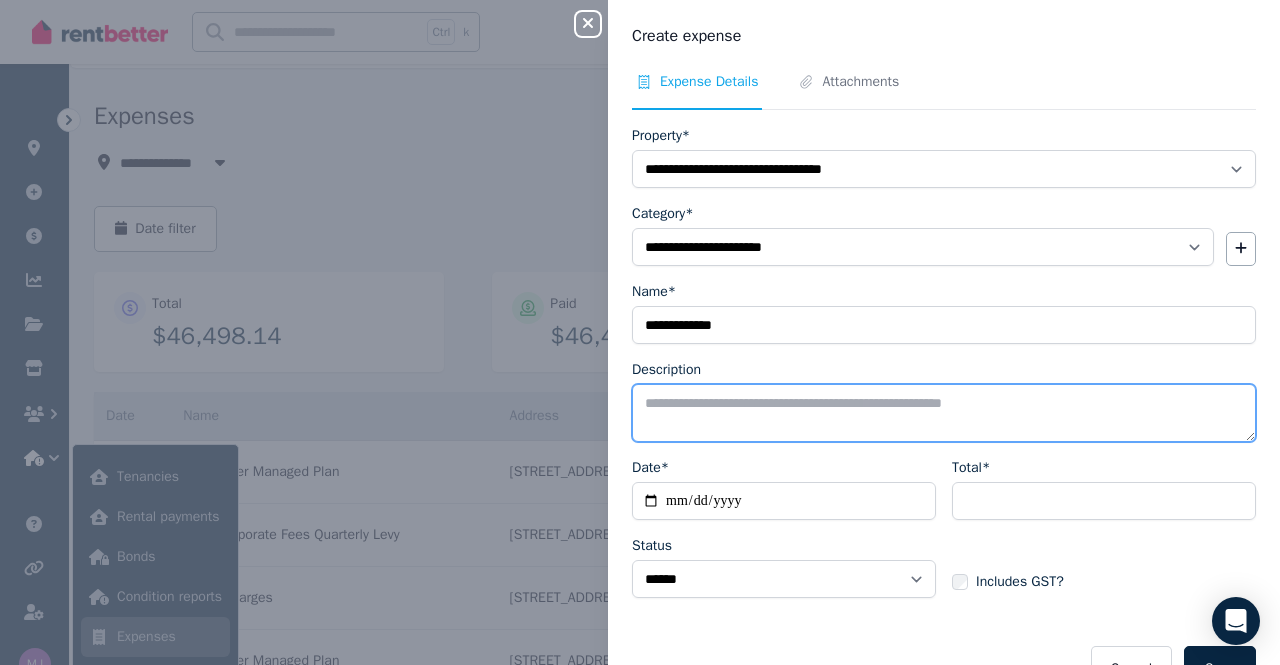click on "Description" at bounding box center (944, 413) 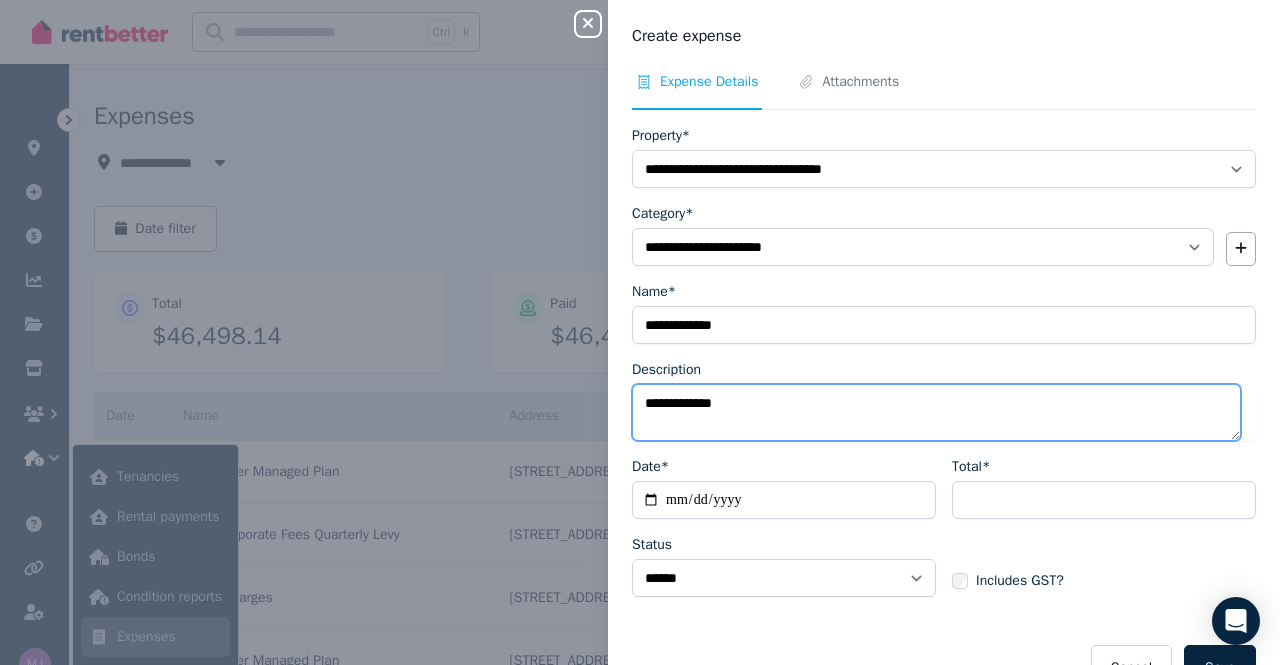type on "**********" 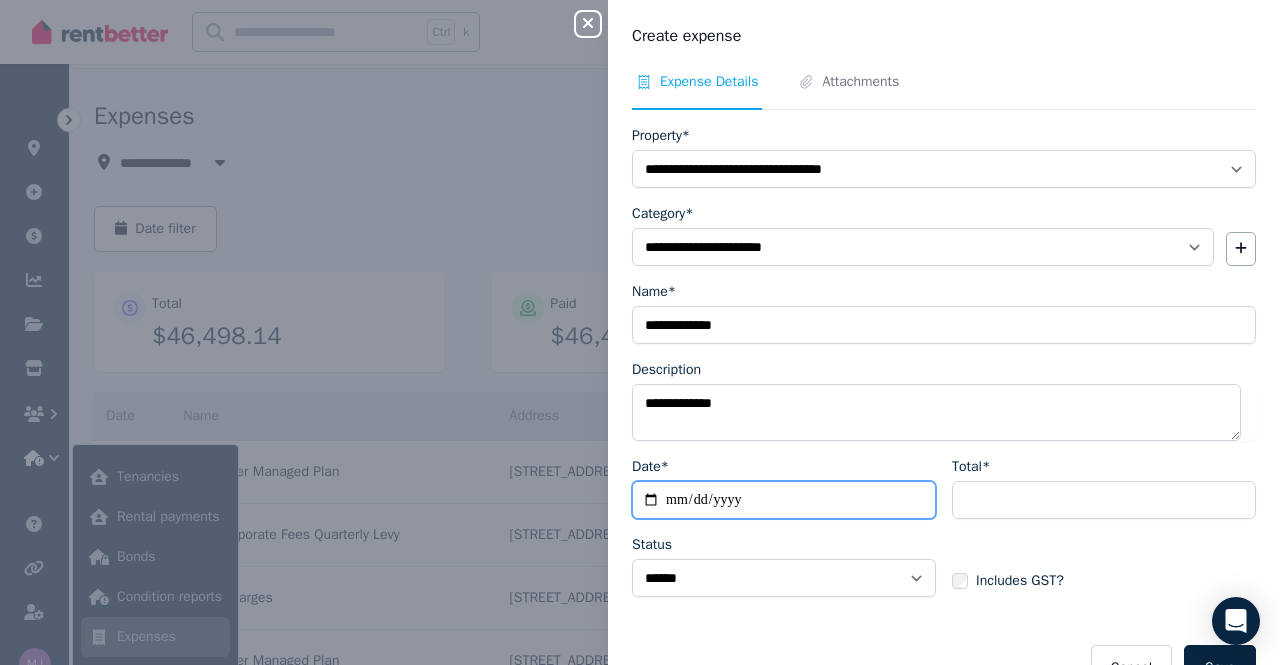 click on "Date*" at bounding box center [784, 500] 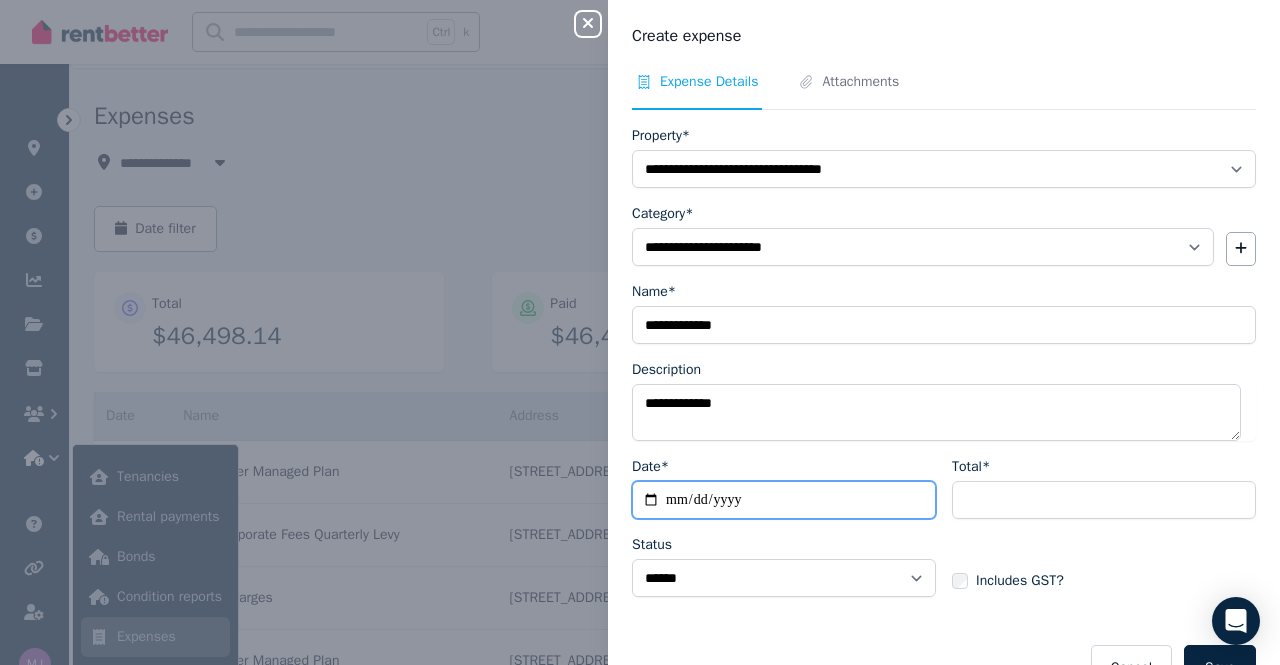 type on "**********" 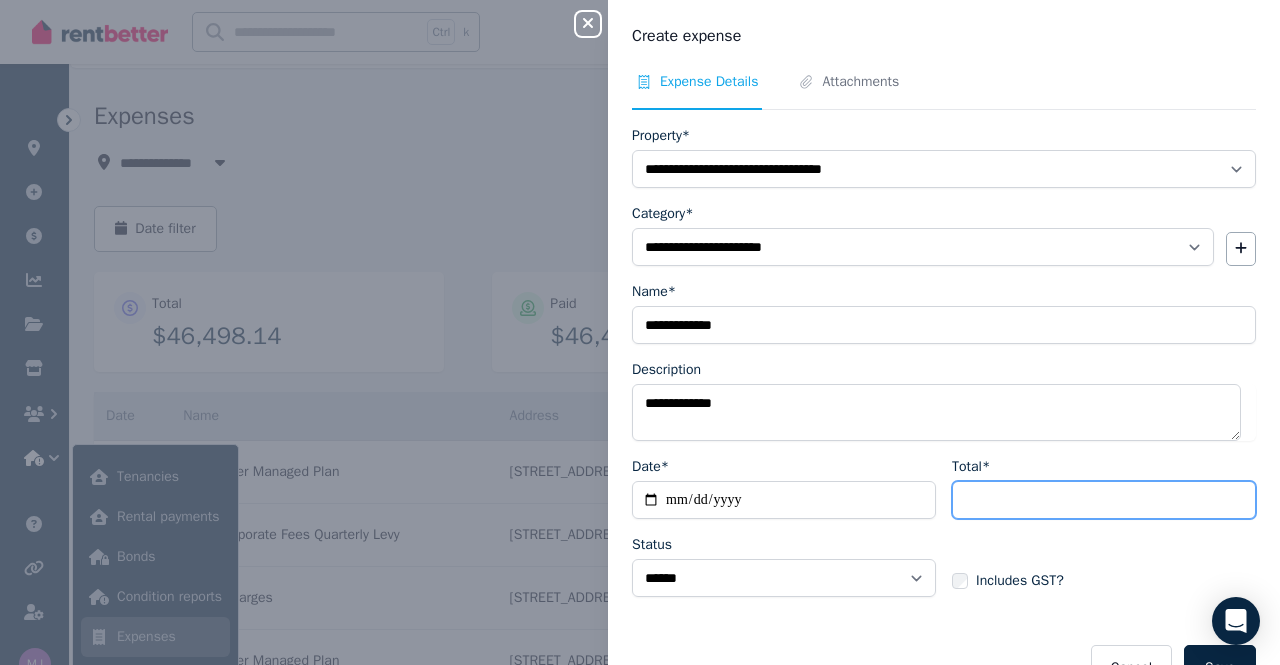 click on "Total*" at bounding box center (1104, 500) 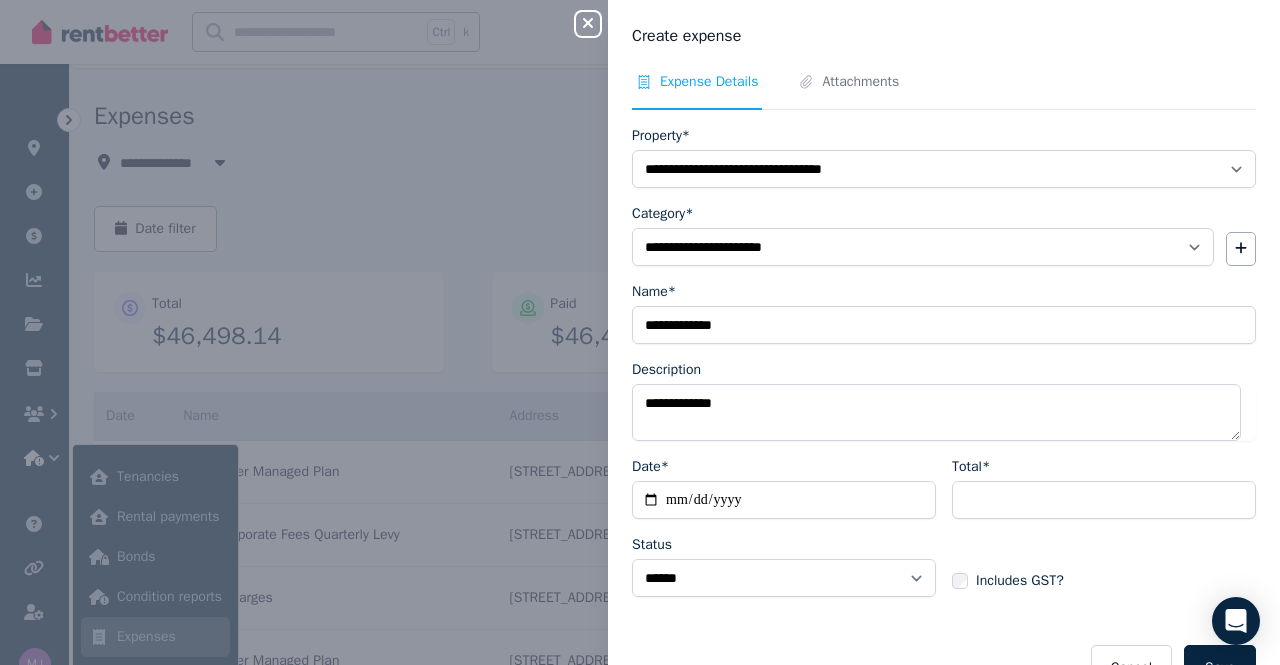 click on "**********" at bounding box center (944, 535) 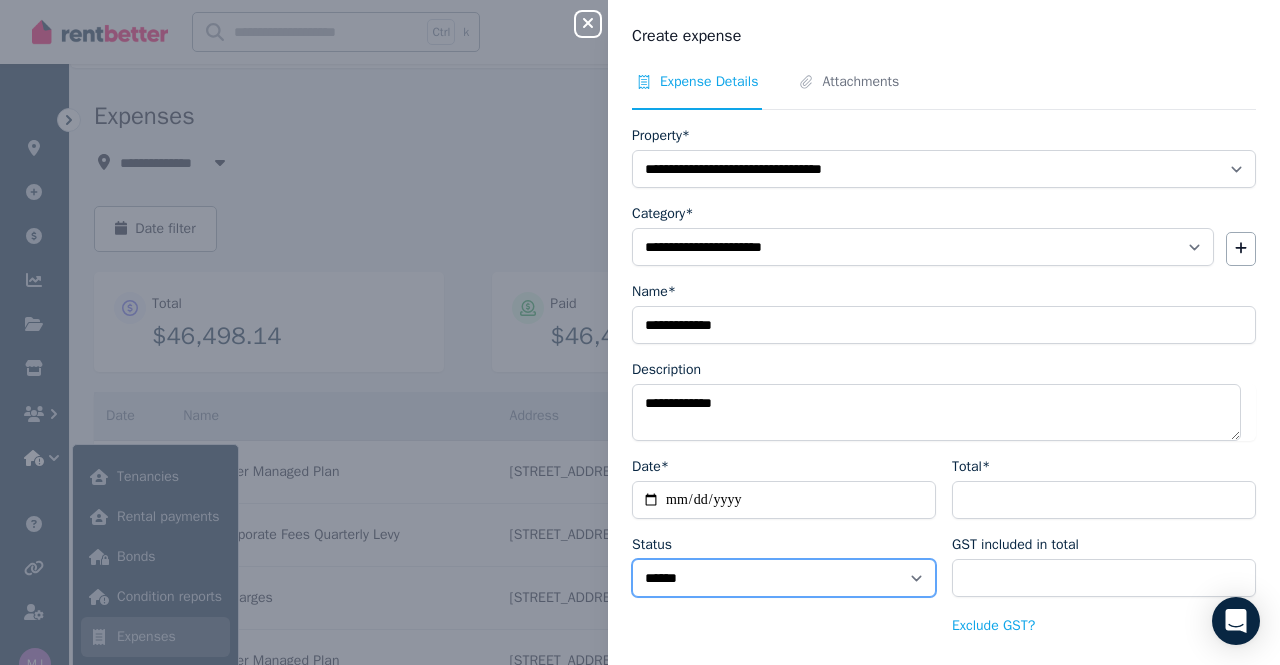 click on "****** ****" at bounding box center [784, 578] 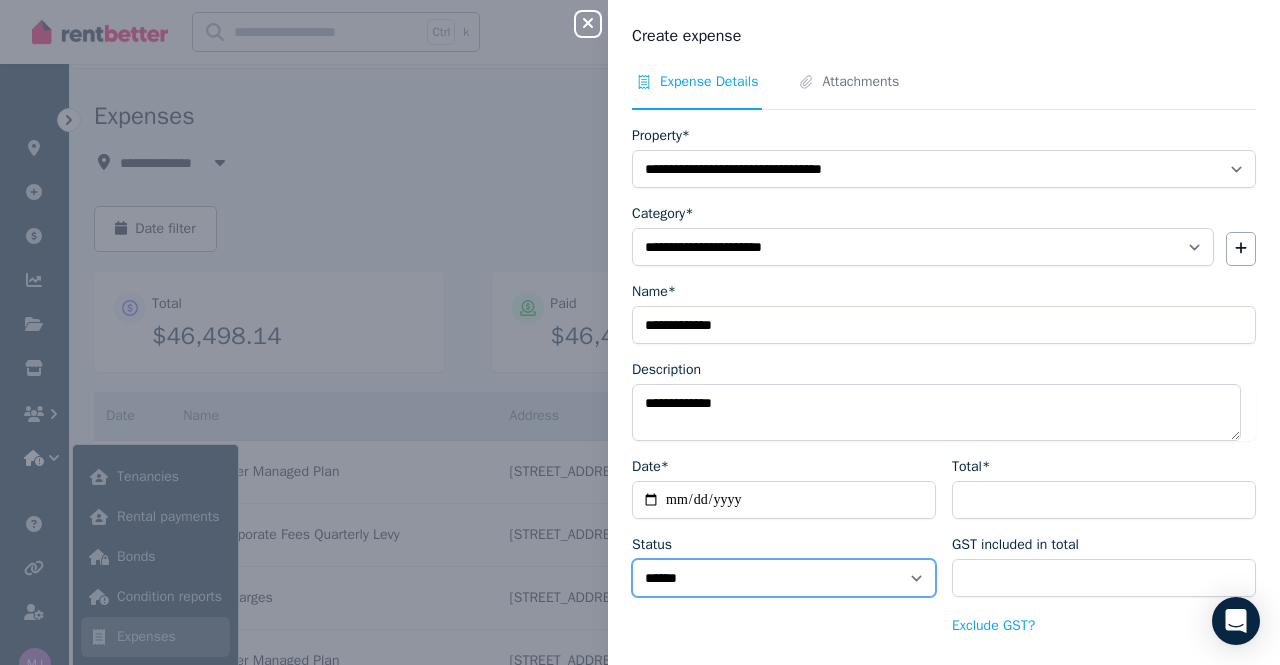 select on "**********" 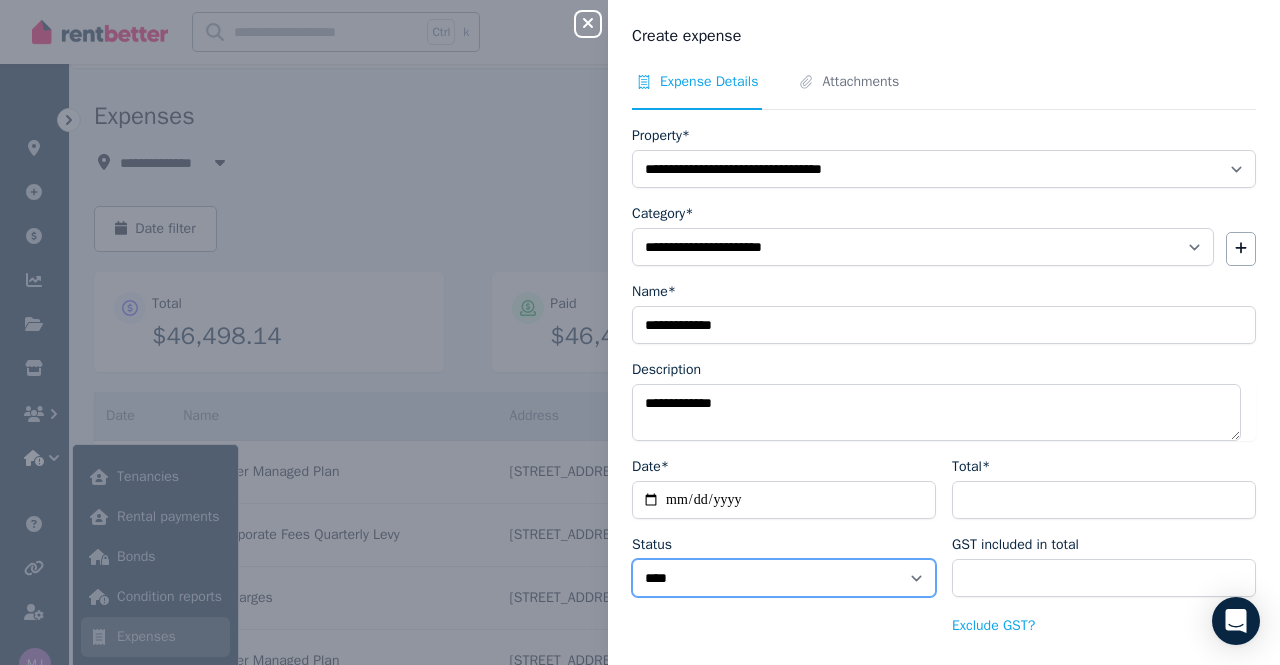click on "****** ****" at bounding box center (784, 578) 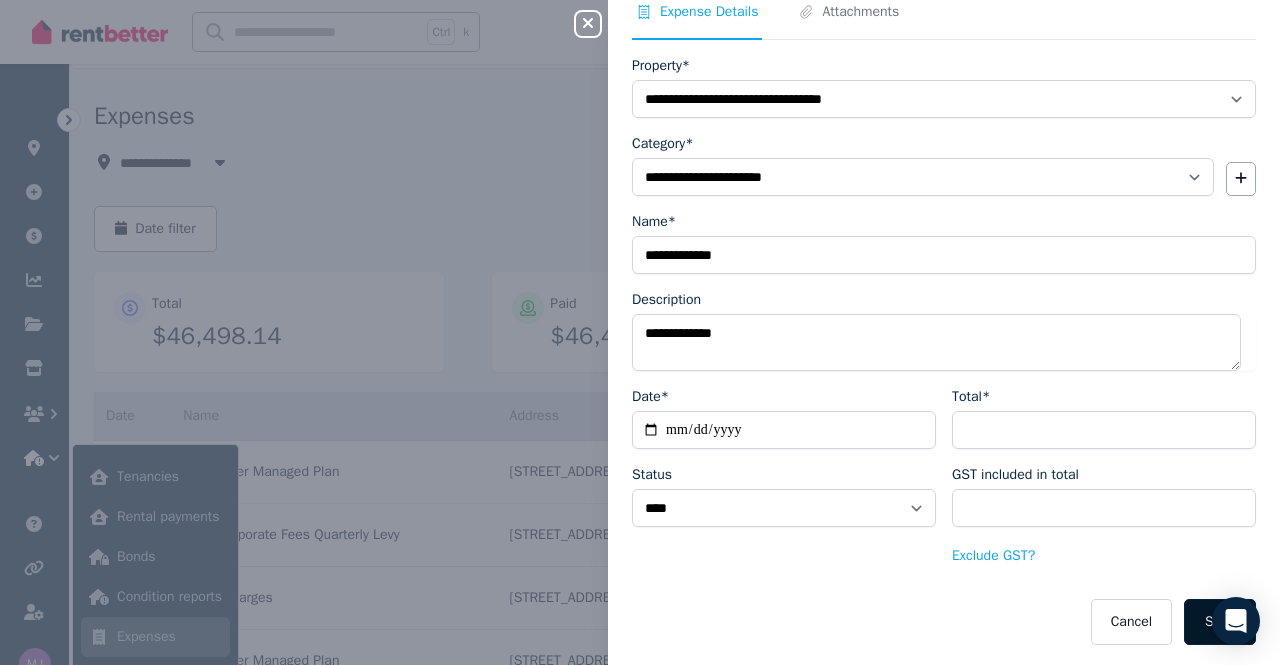 click on "Save" at bounding box center (1220, 622) 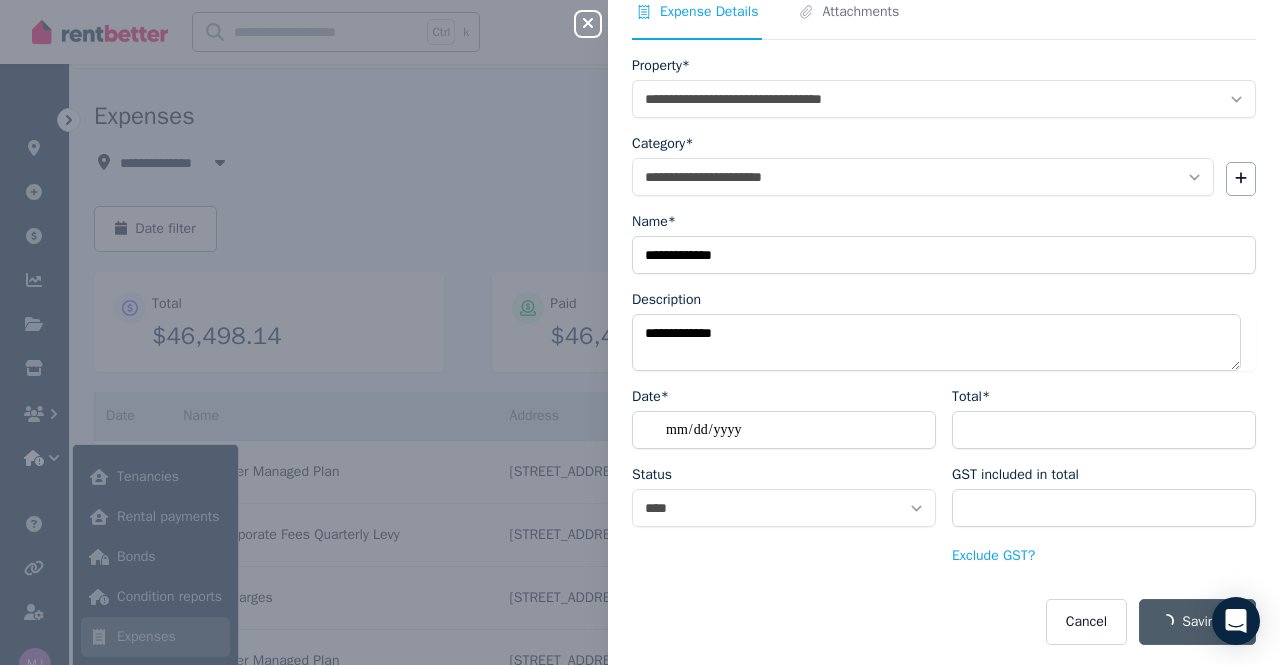 select on "**********" 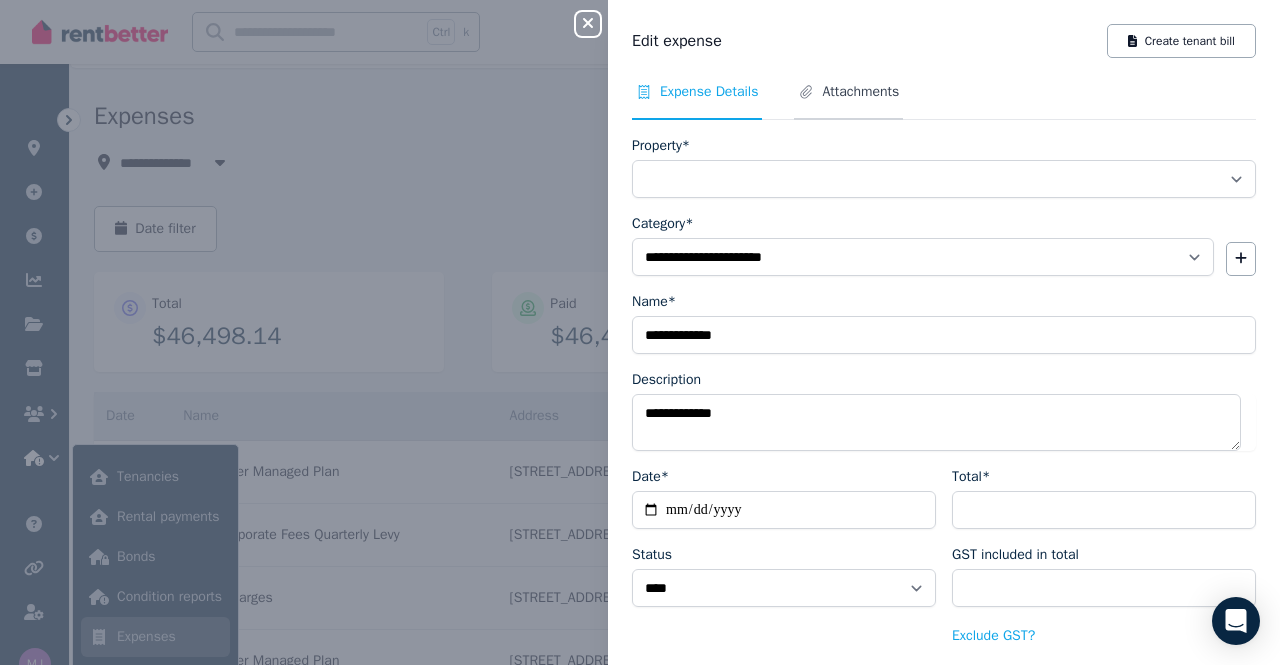 select on "**********" 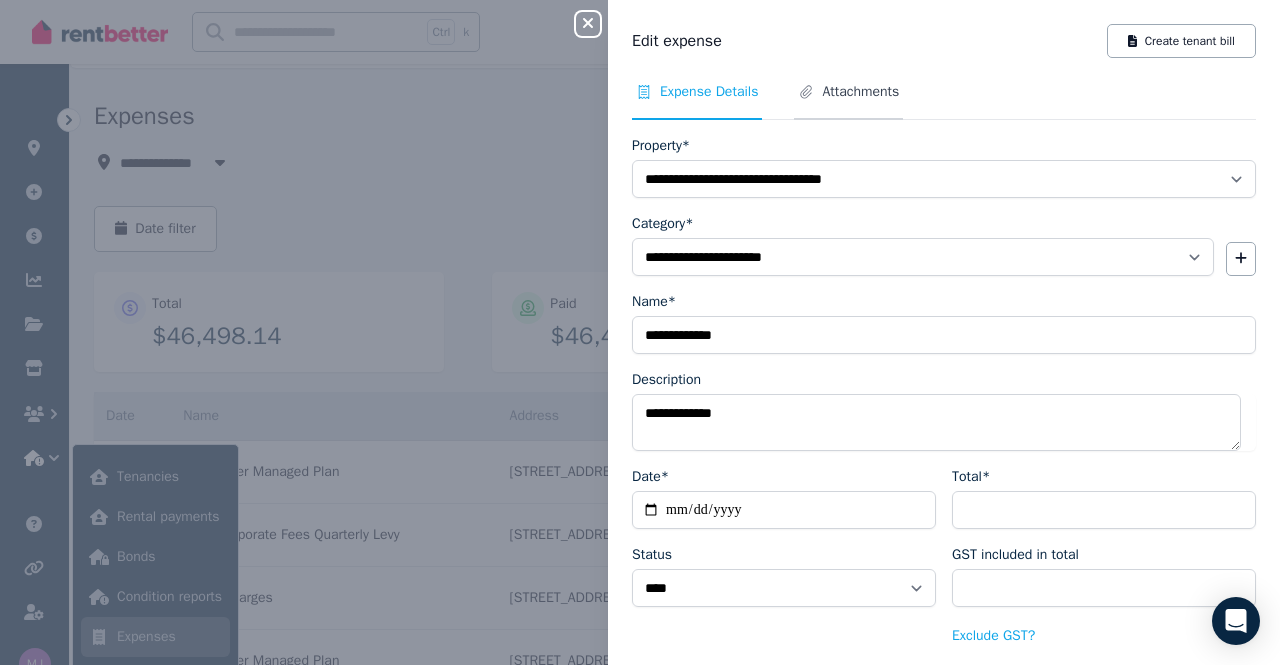click on "Attachments" at bounding box center (860, 92) 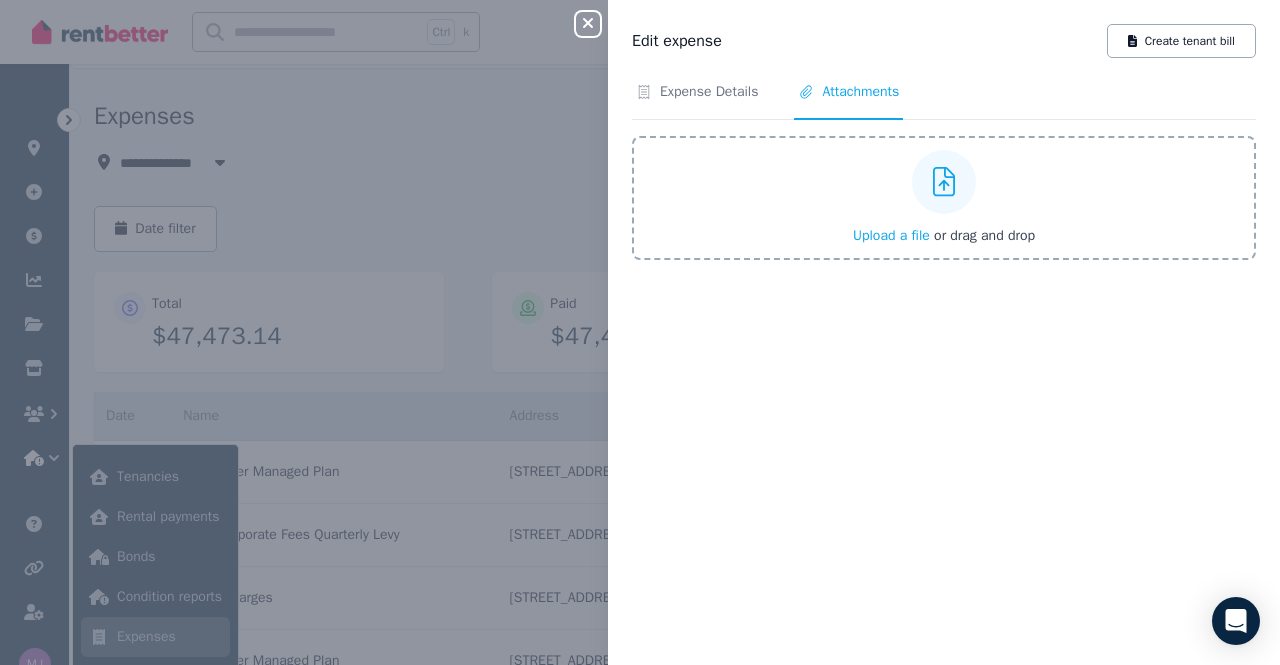 click on "Upload a file" at bounding box center (891, 235) 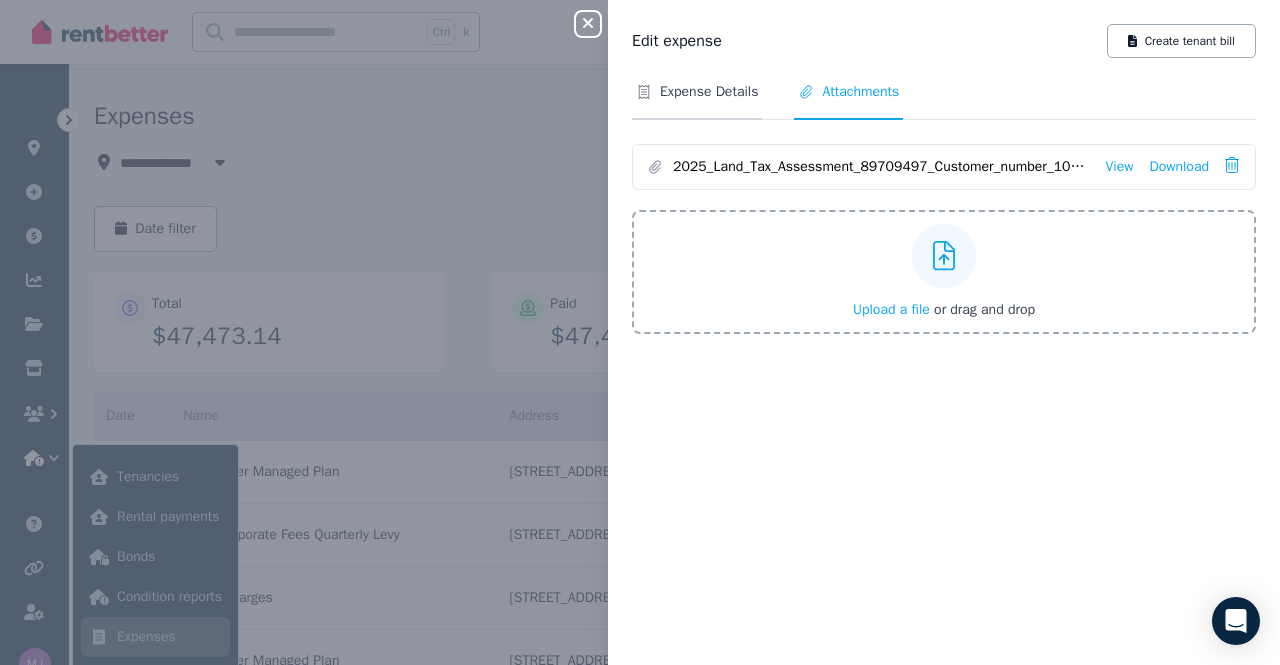click on "Expense Details" at bounding box center (709, 92) 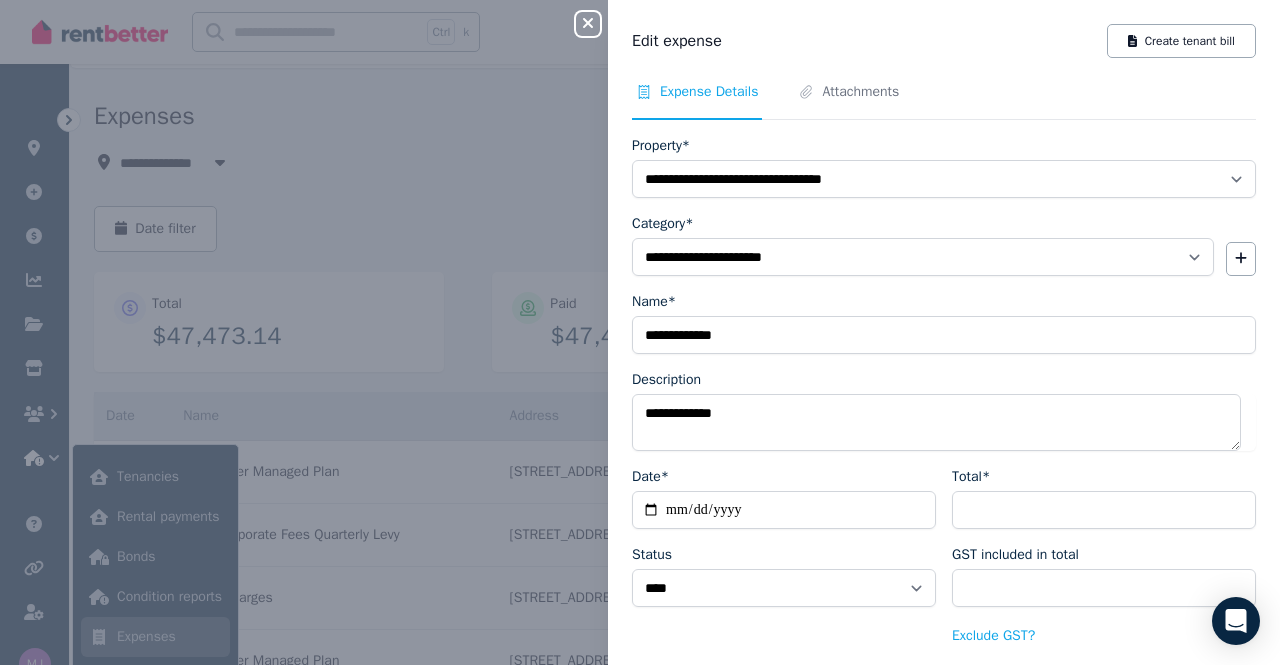 scroll, scrollTop: 79, scrollLeft: 0, axis: vertical 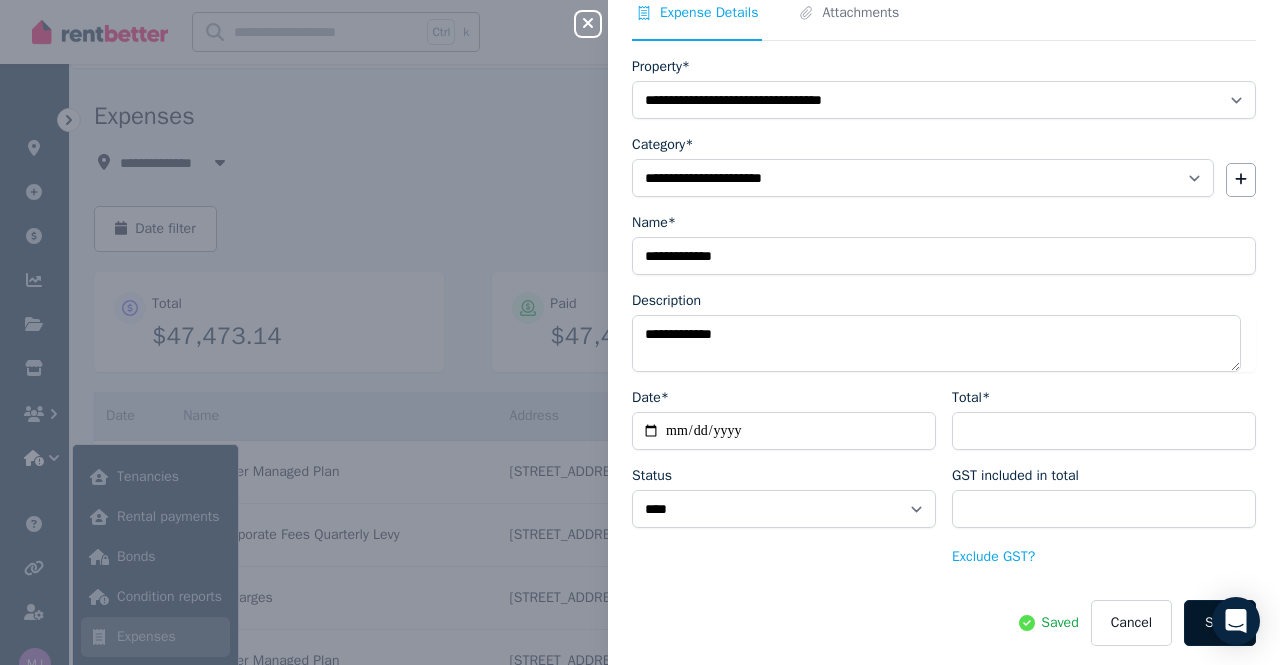 click on "Save" at bounding box center (1220, 623) 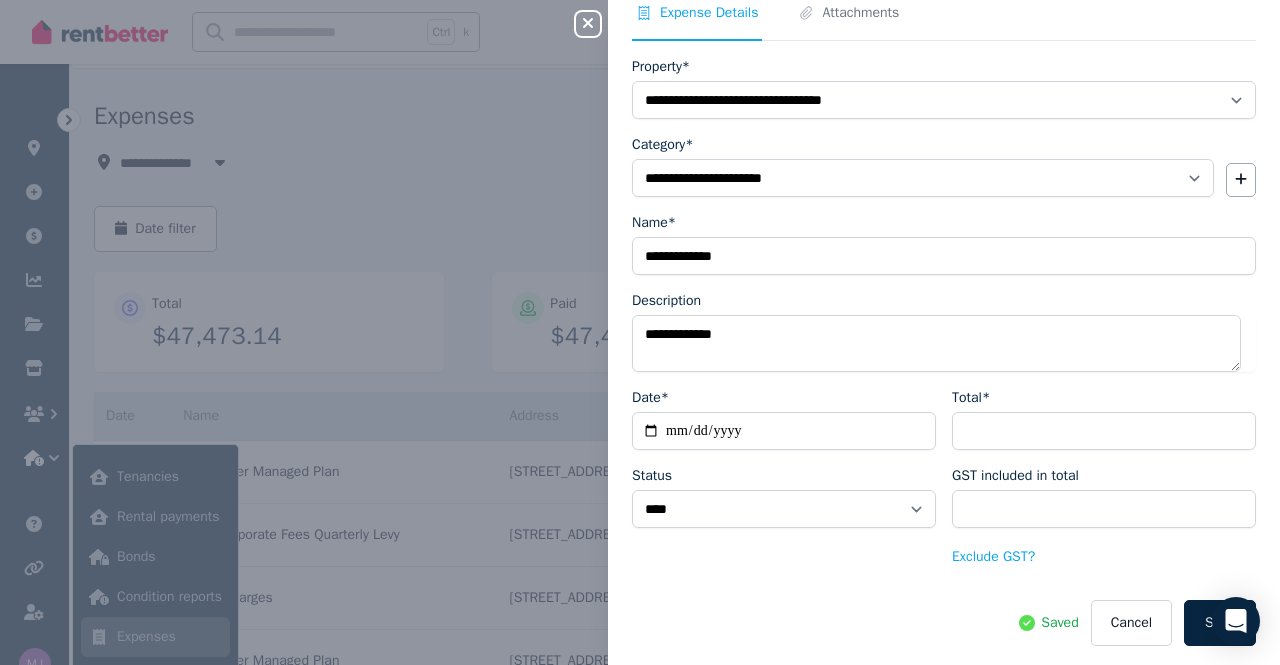click 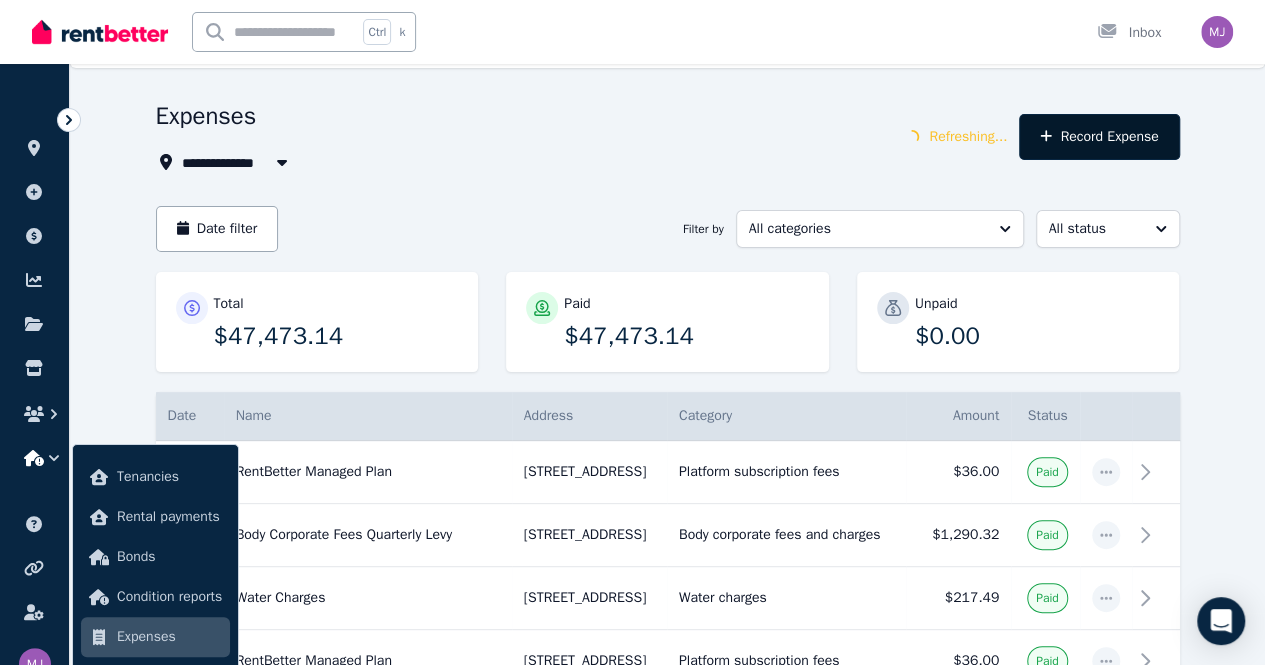 click on "Record Expense" at bounding box center (1099, 137) 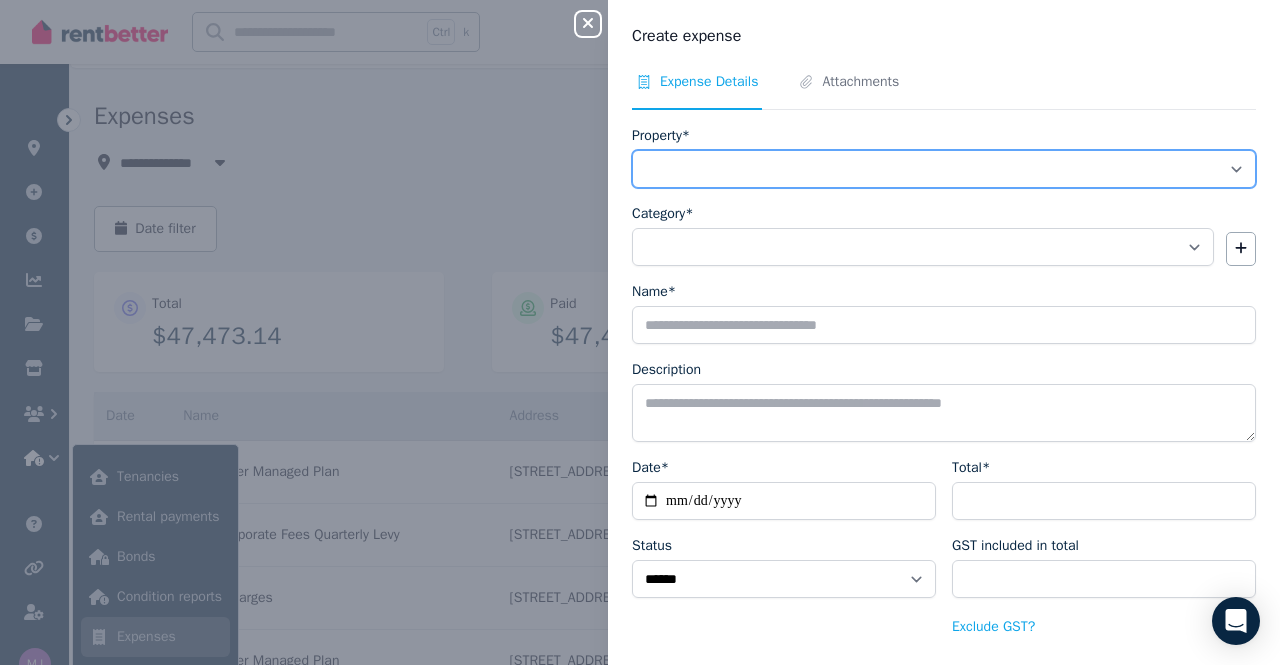 click on "**********" at bounding box center [944, 169] 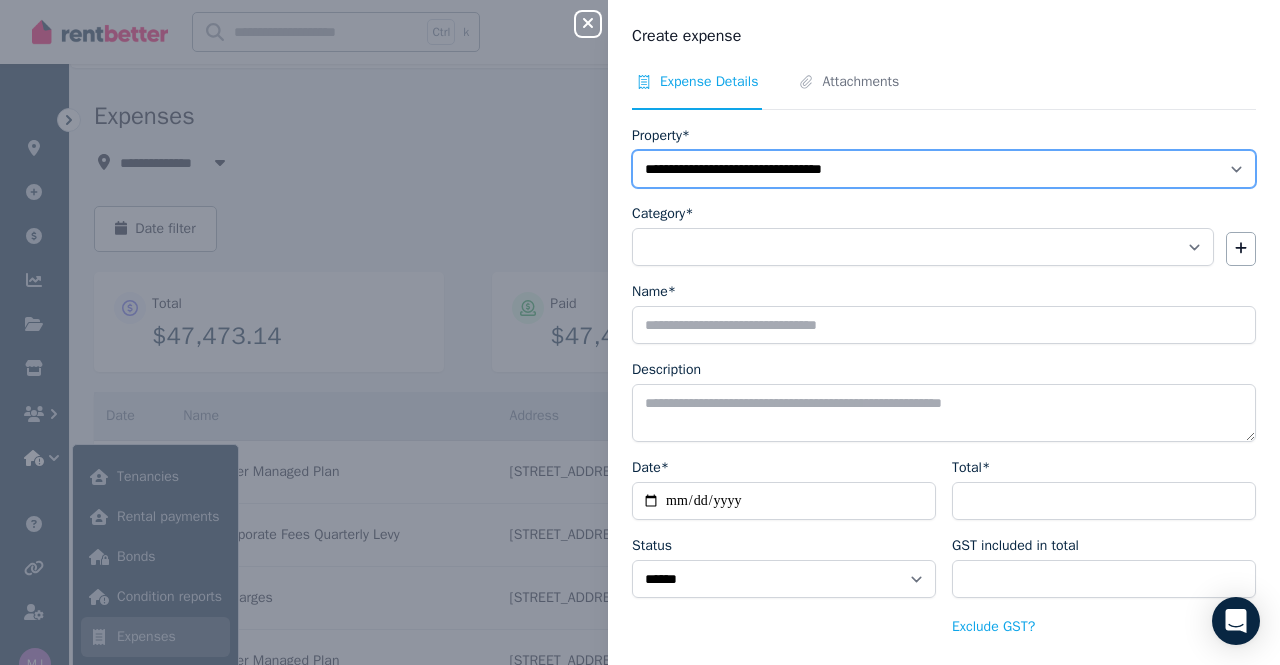 click on "**********" at bounding box center (944, 169) 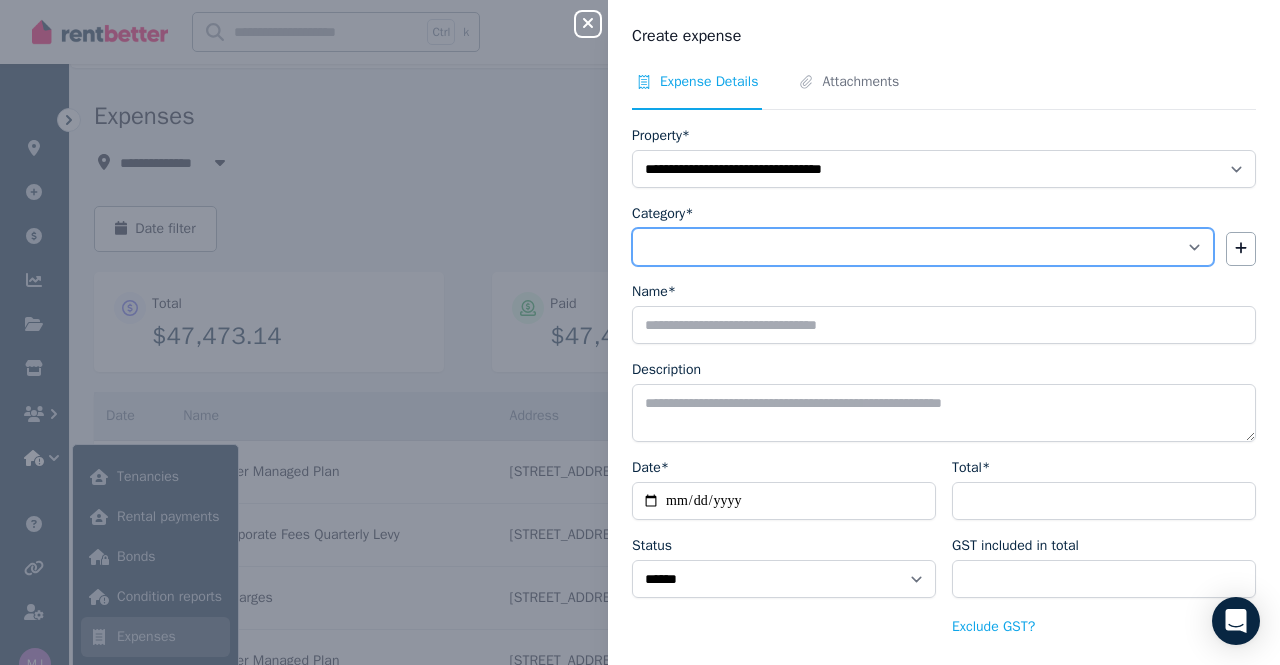click on "**********" at bounding box center [923, 247] 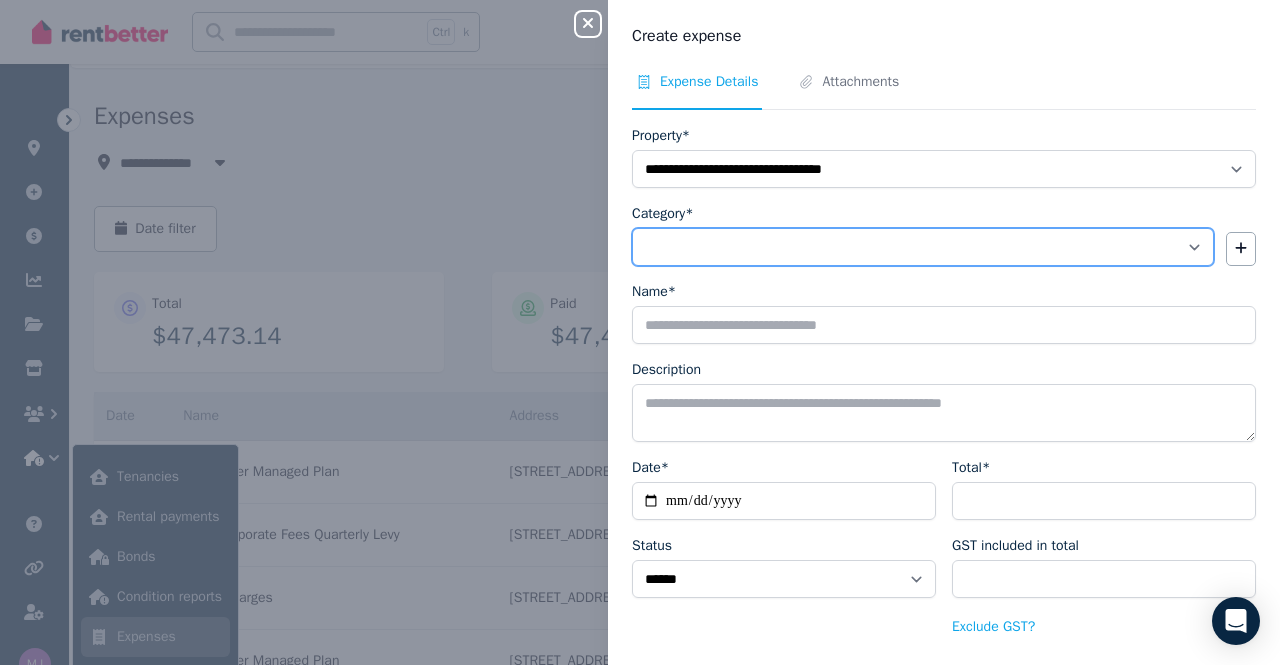 select on "**********" 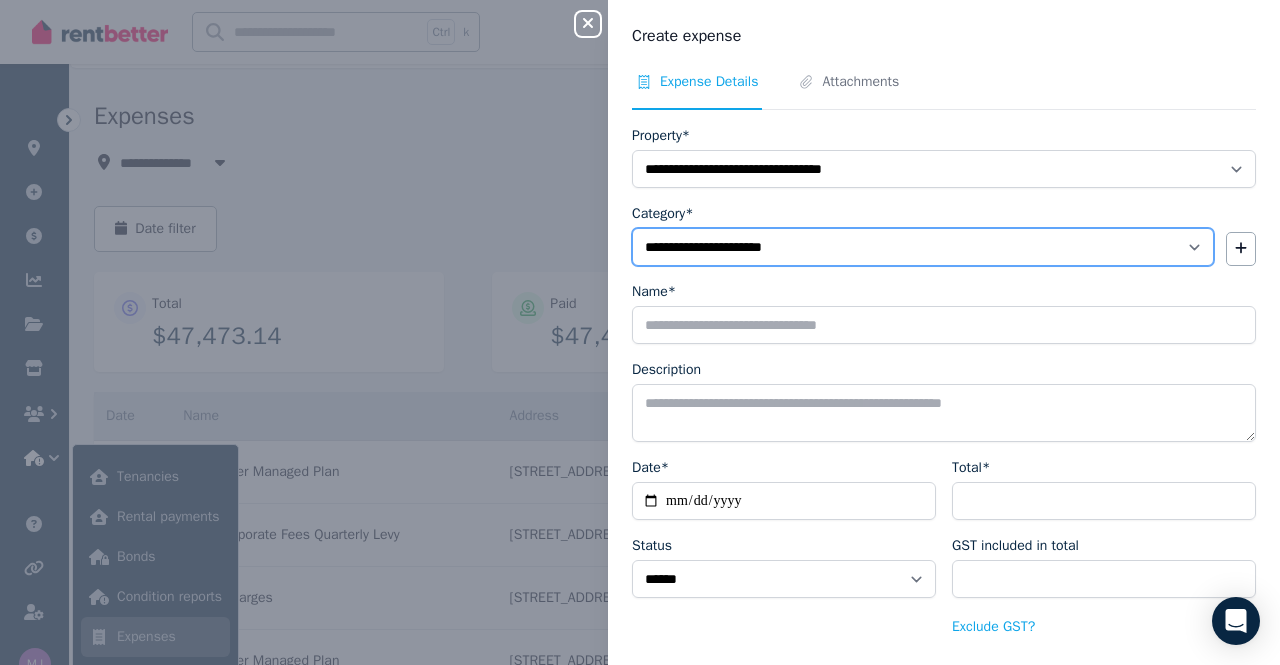 click on "**********" at bounding box center [923, 247] 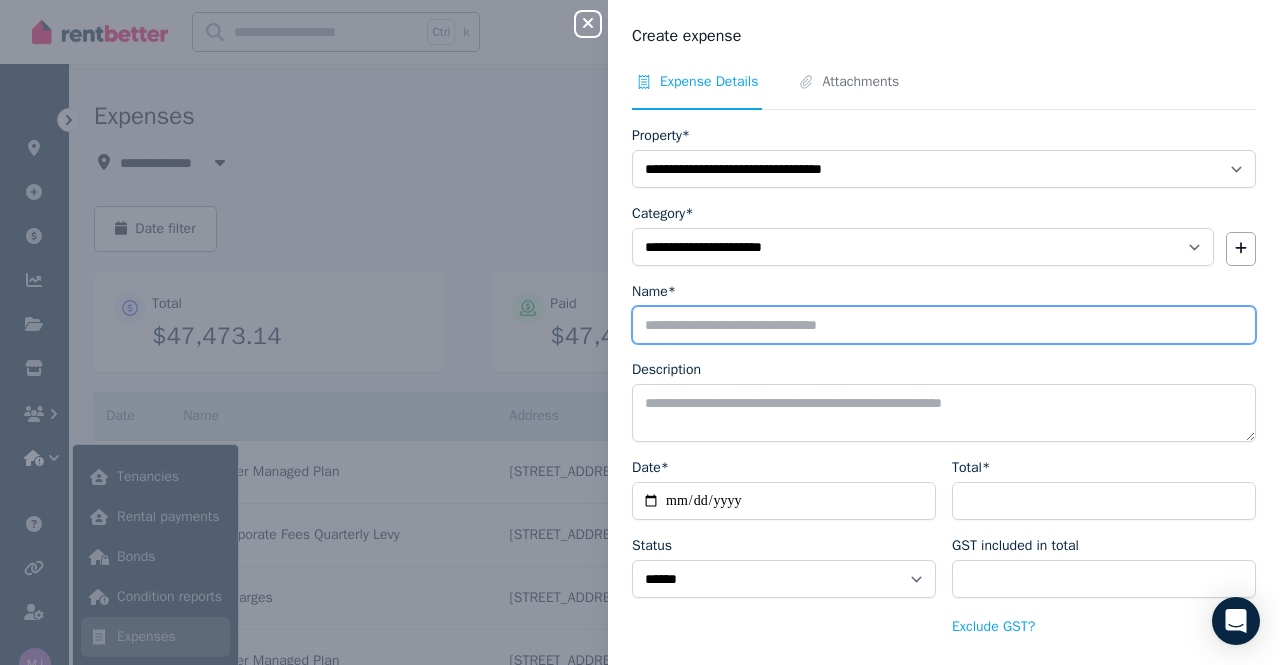 click on "Name*" at bounding box center [944, 325] 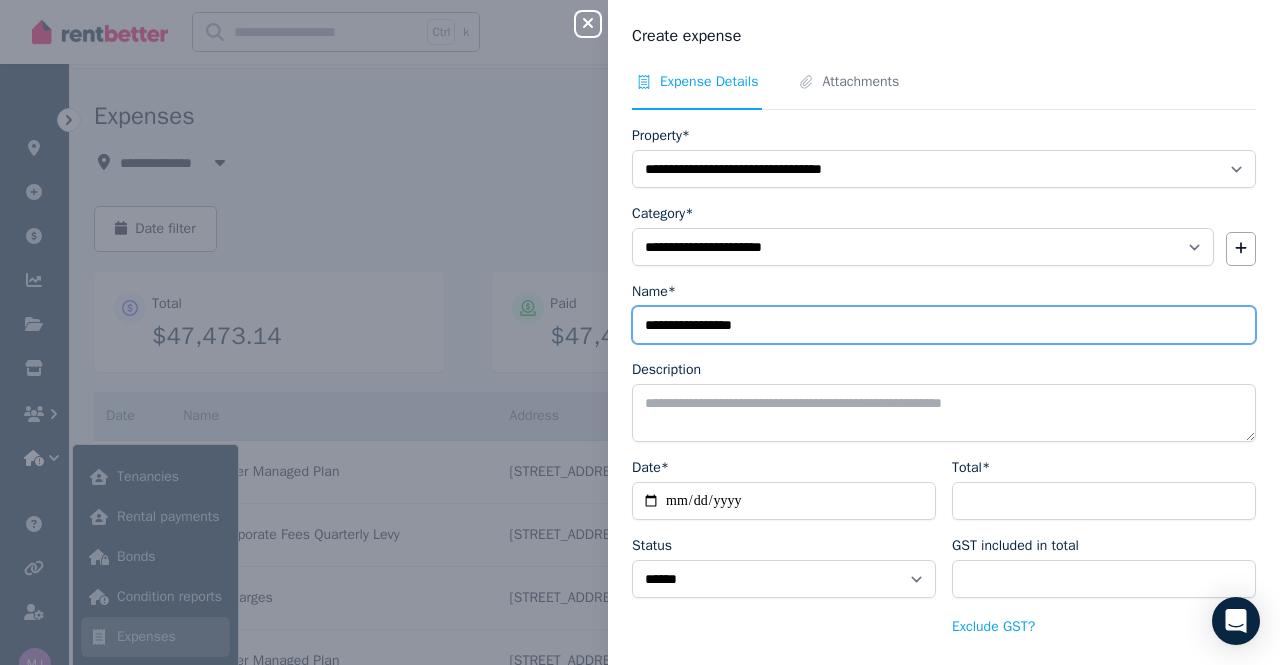 type on "**********" 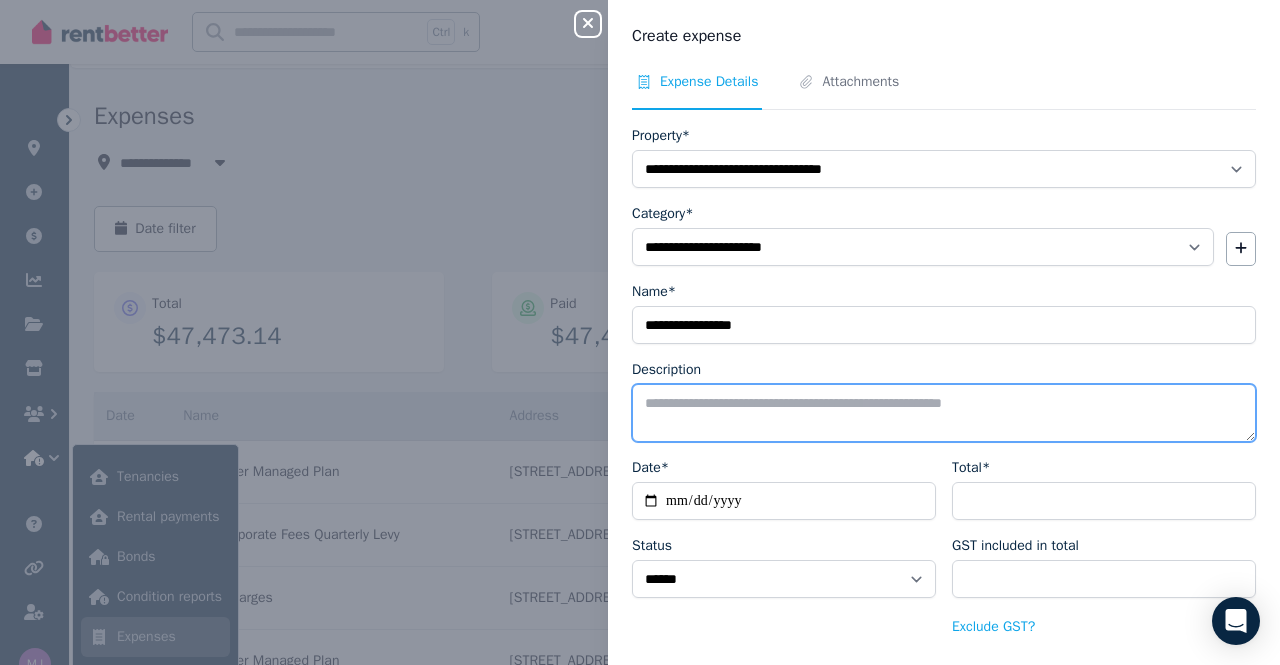 click on "Description" at bounding box center [944, 413] 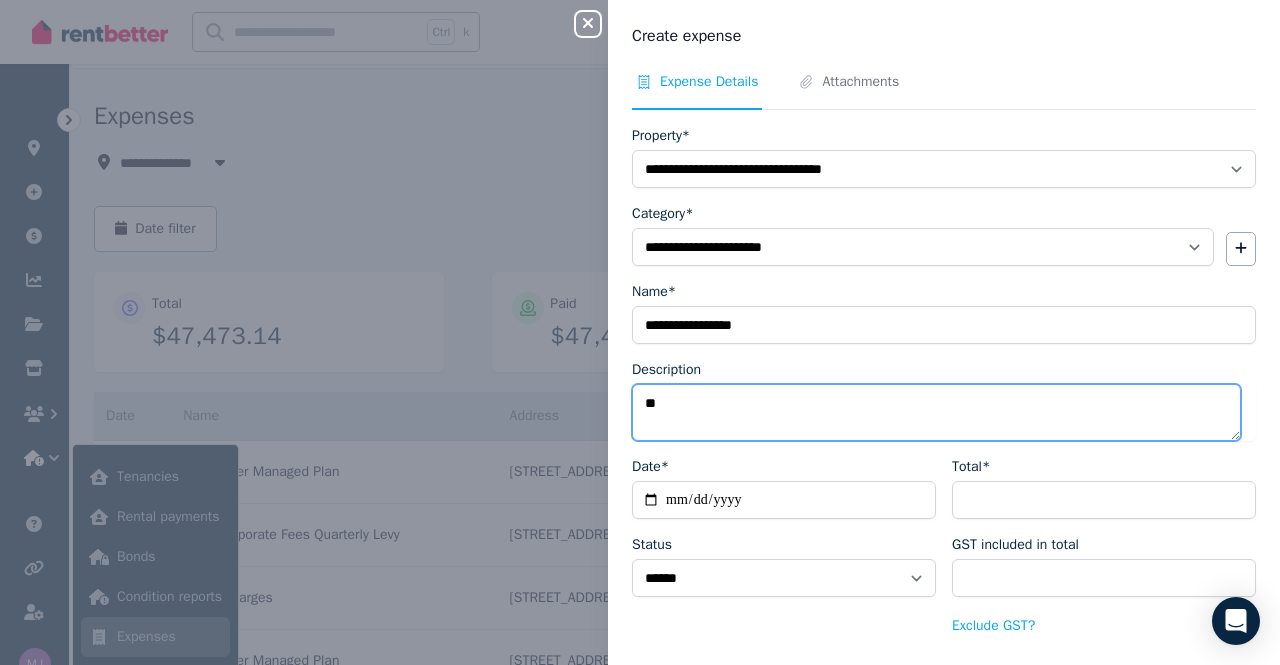 type on "*" 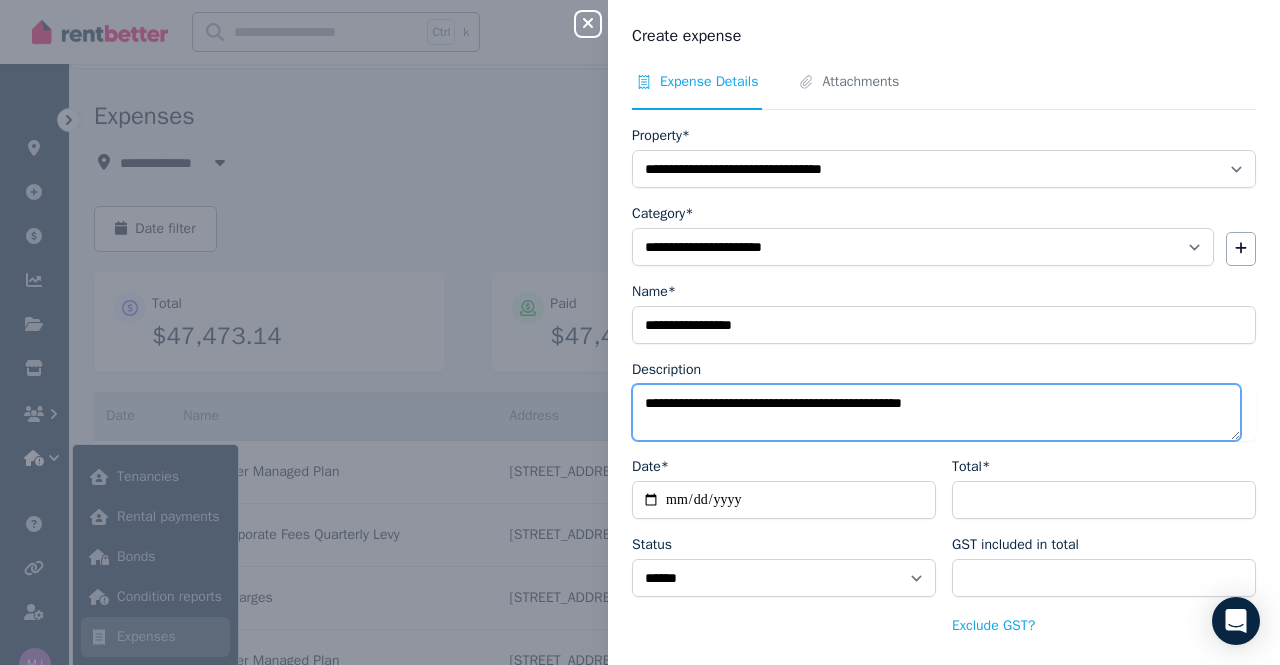 type on "**********" 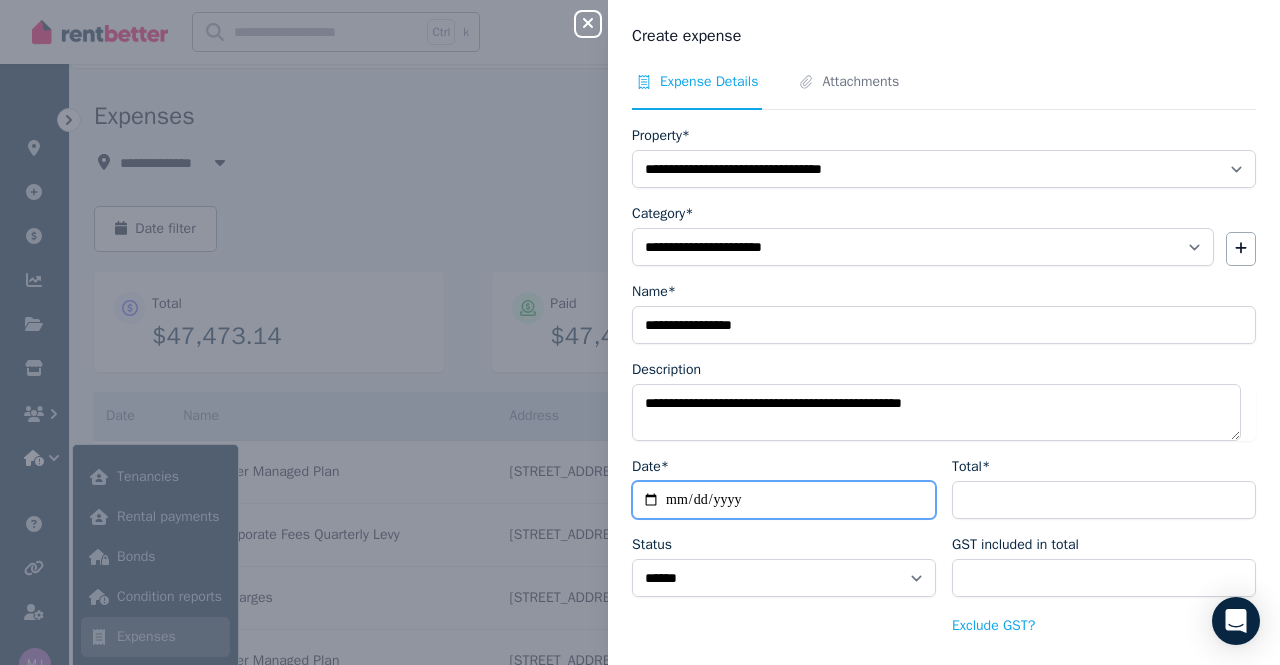 click on "Date*" at bounding box center (784, 500) 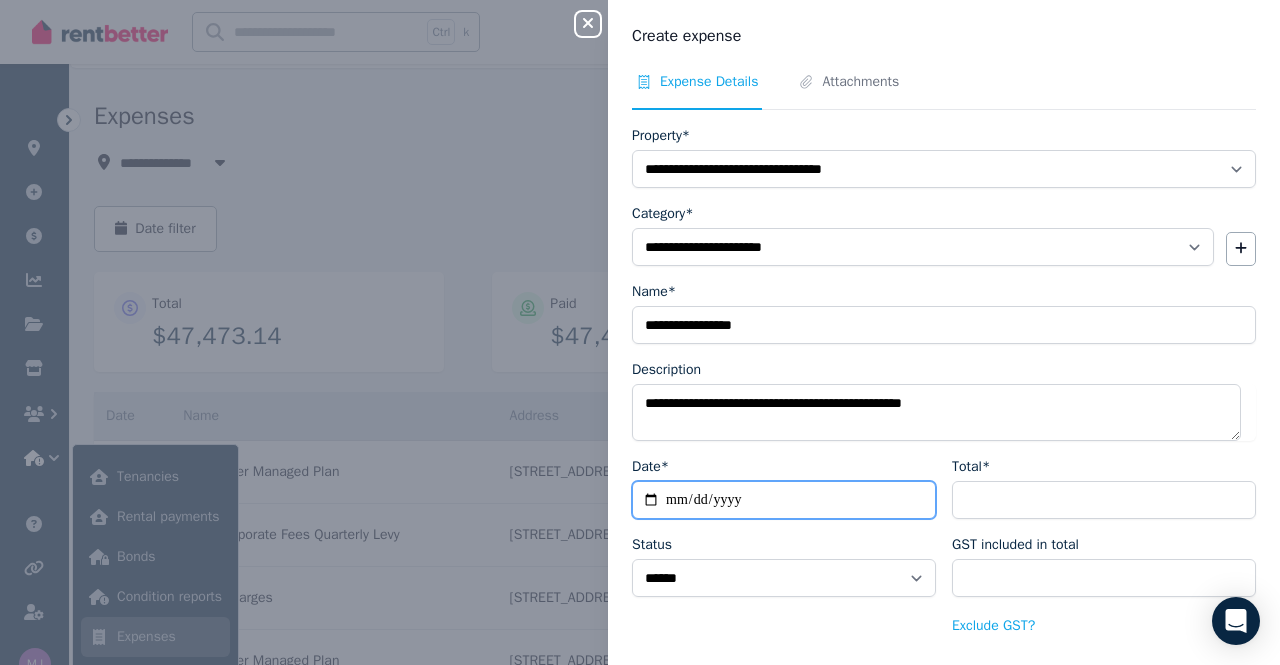 type on "**********" 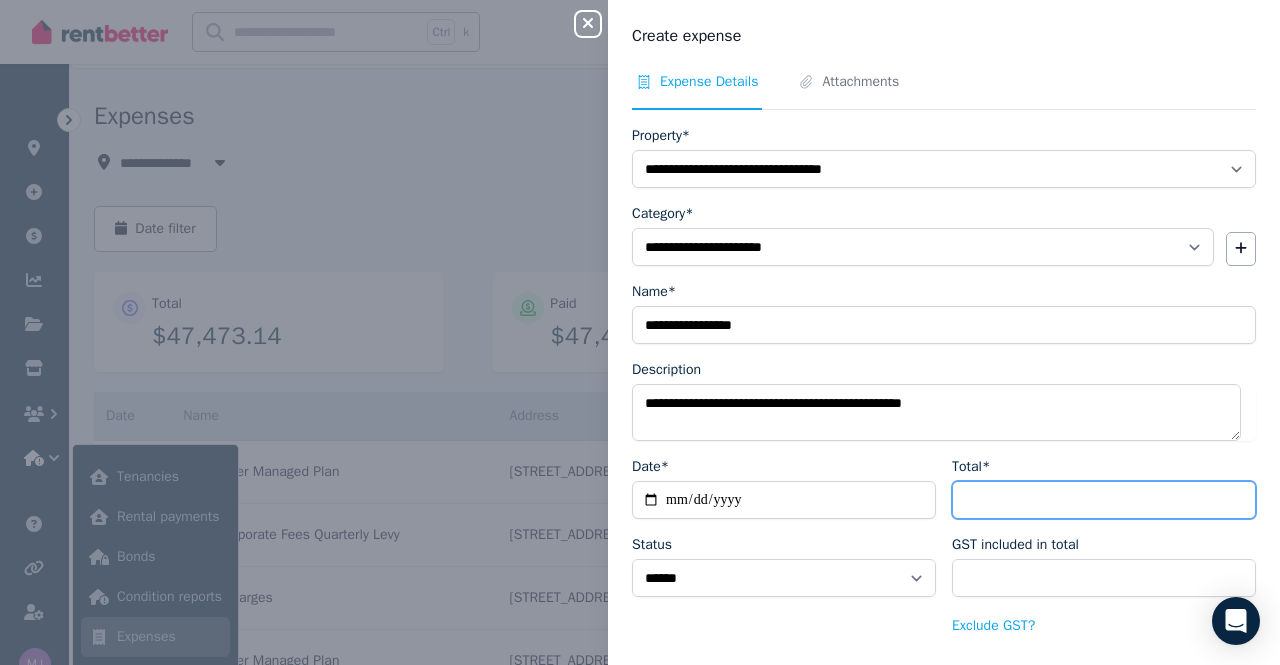 click on "Total*" at bounding box center (1104, 500) 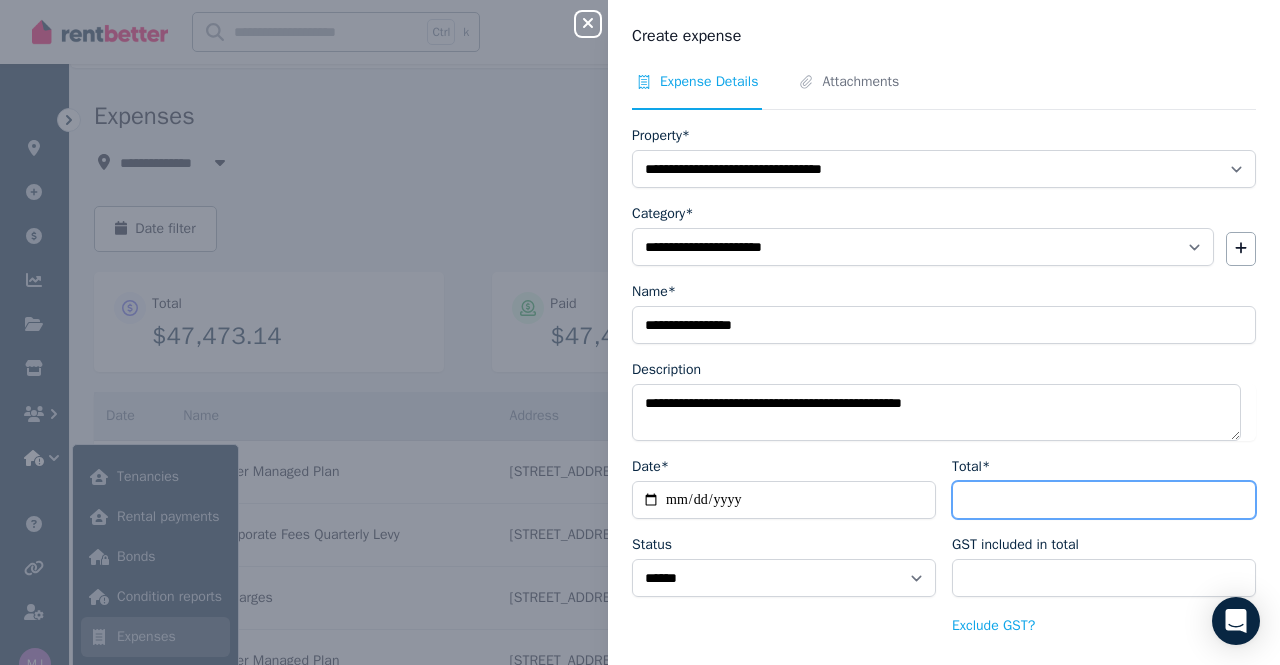 type on "*" 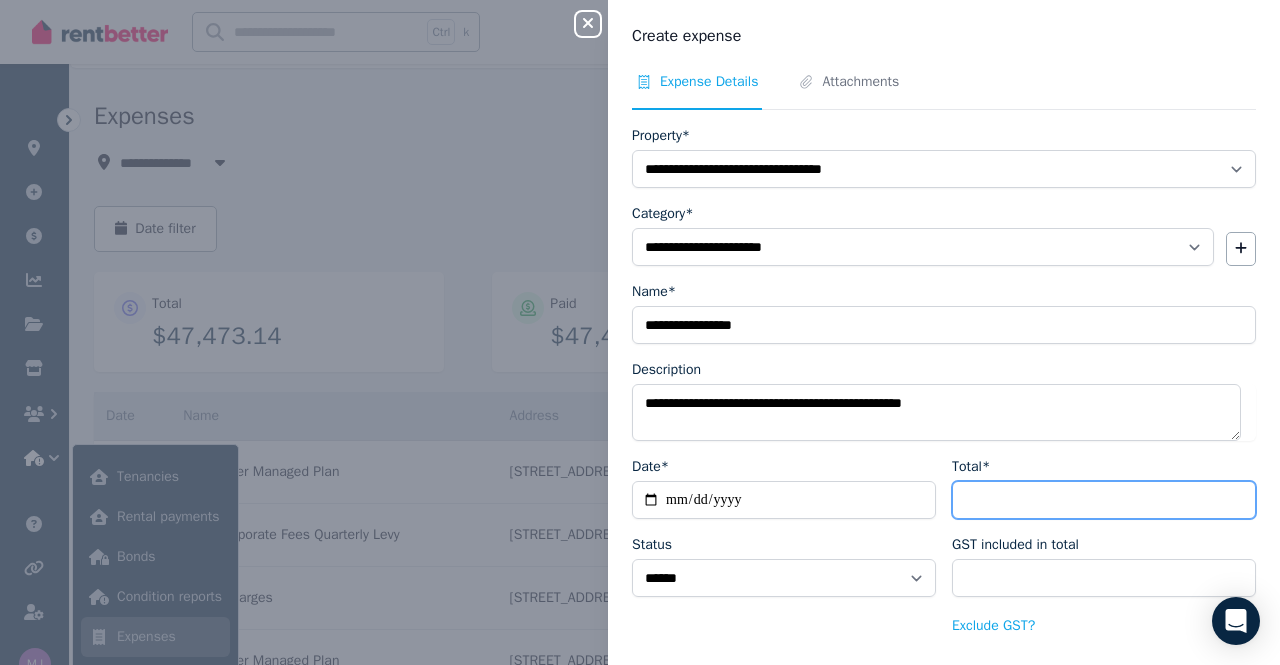 type on "****" 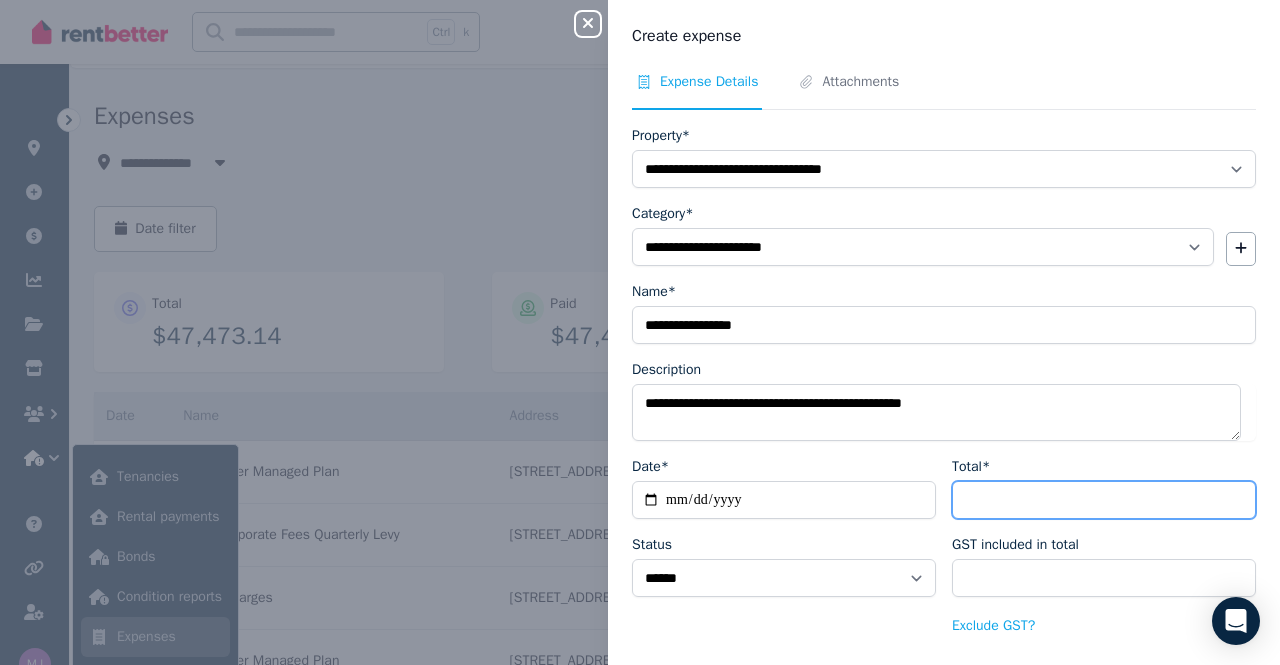type on "***" 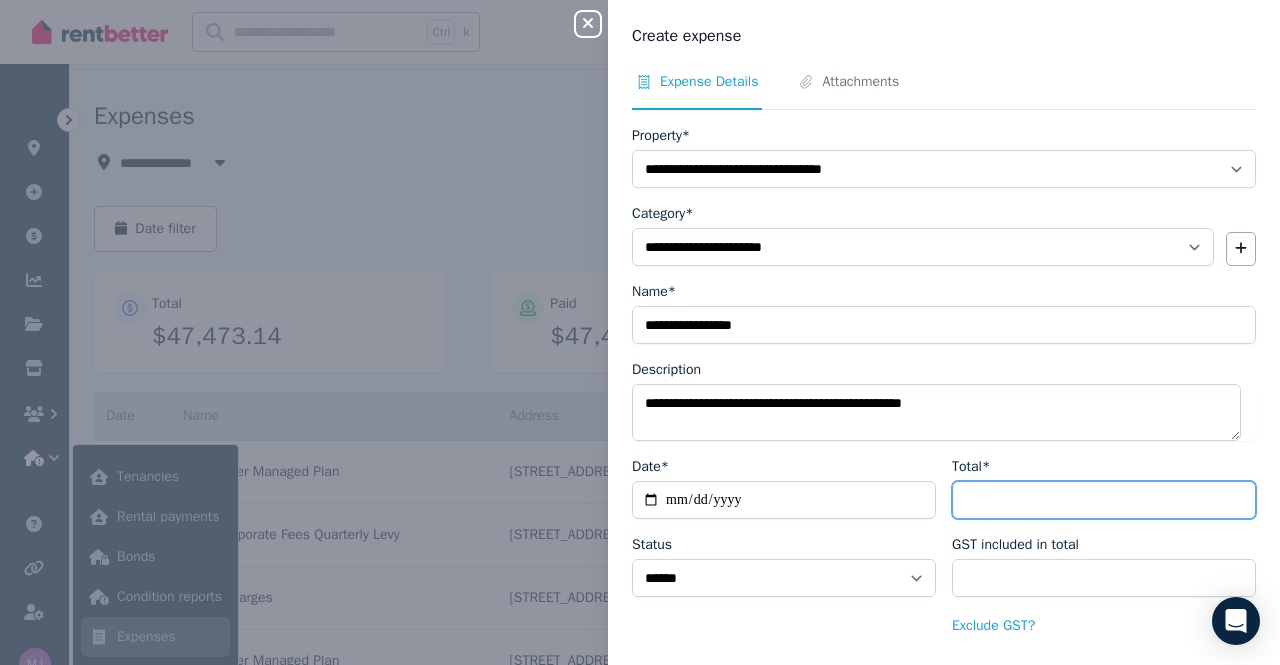 type on "****" 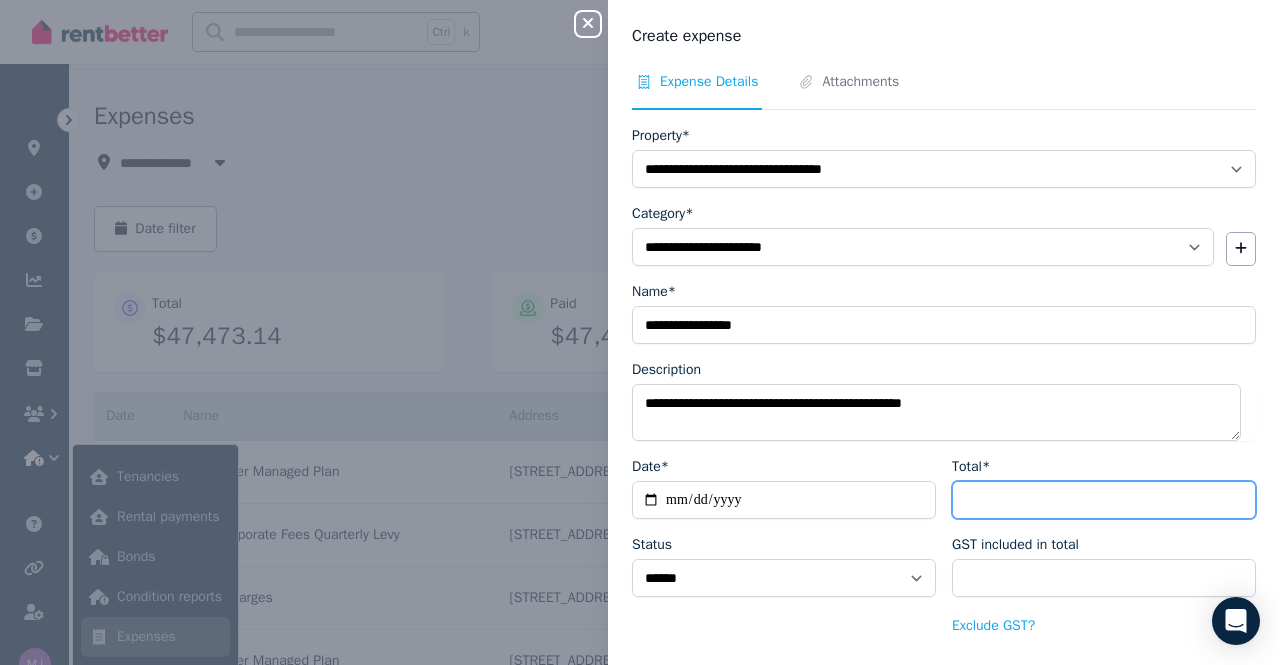 type on "*******" 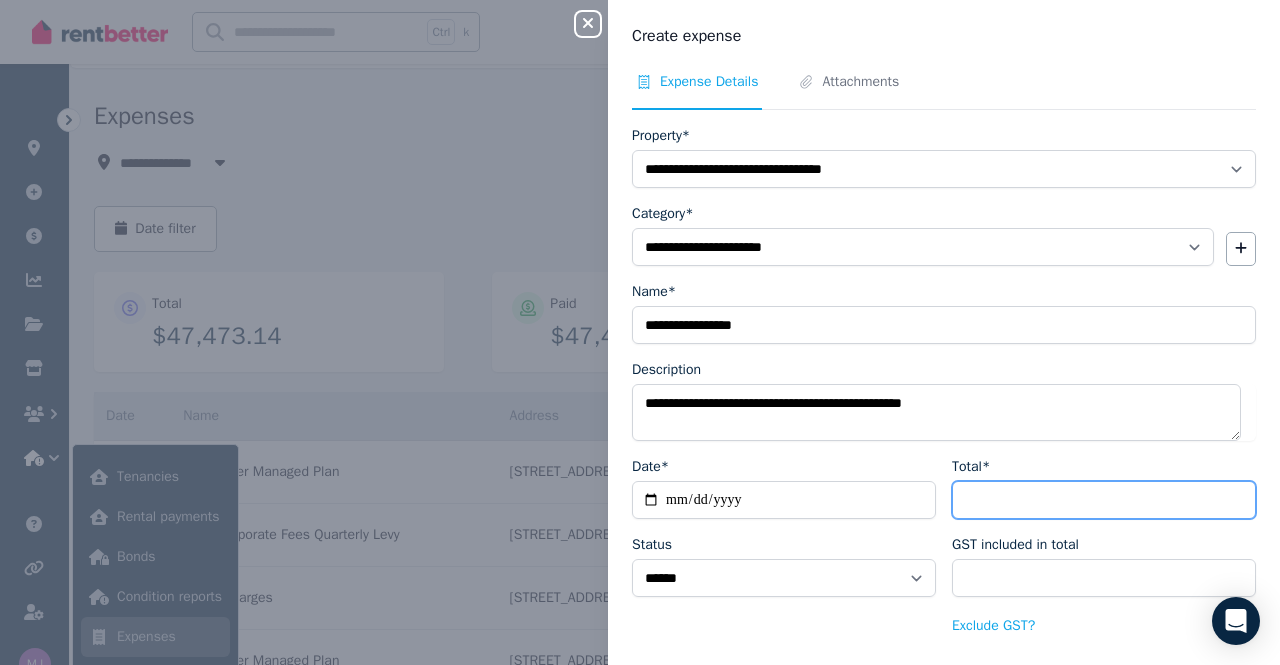 type on "******" 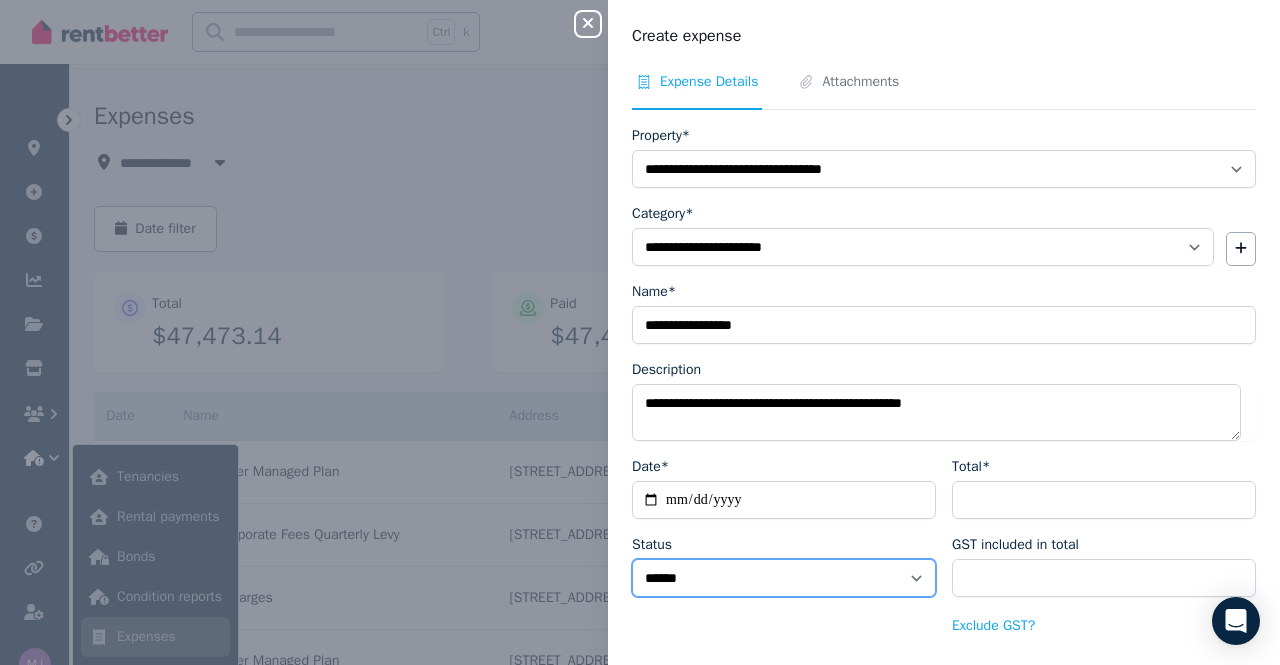 click on "****** ****" at bounding box center (784, 578) 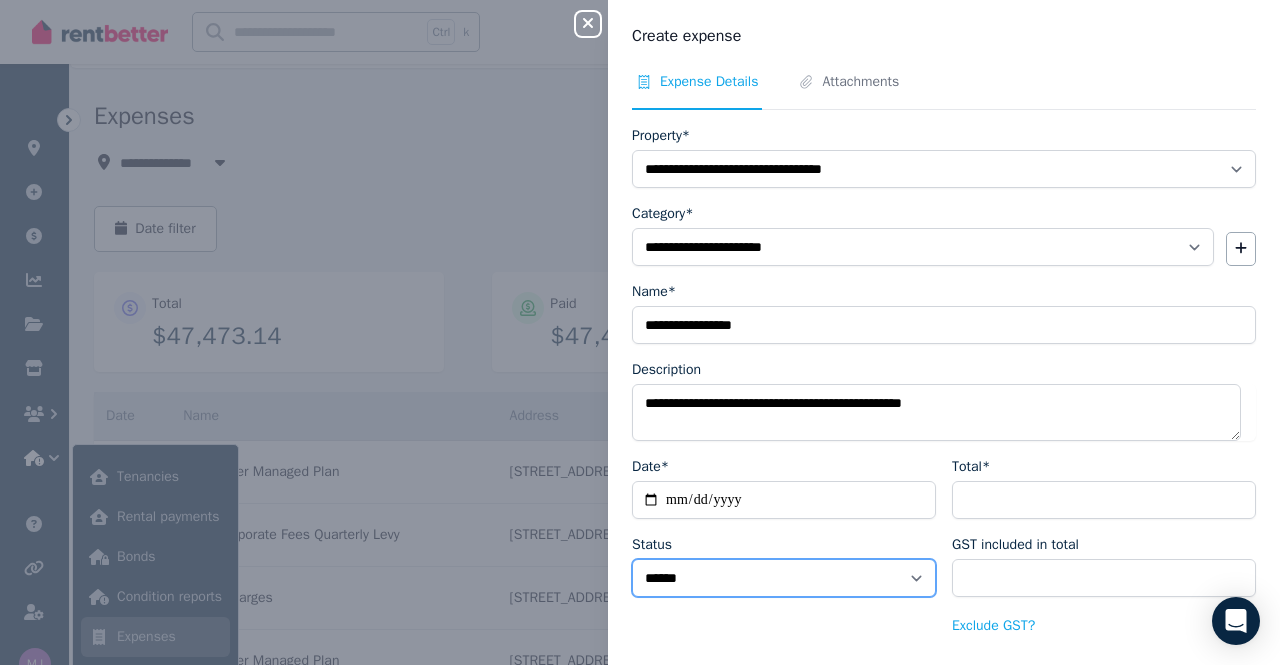 select on "**********" 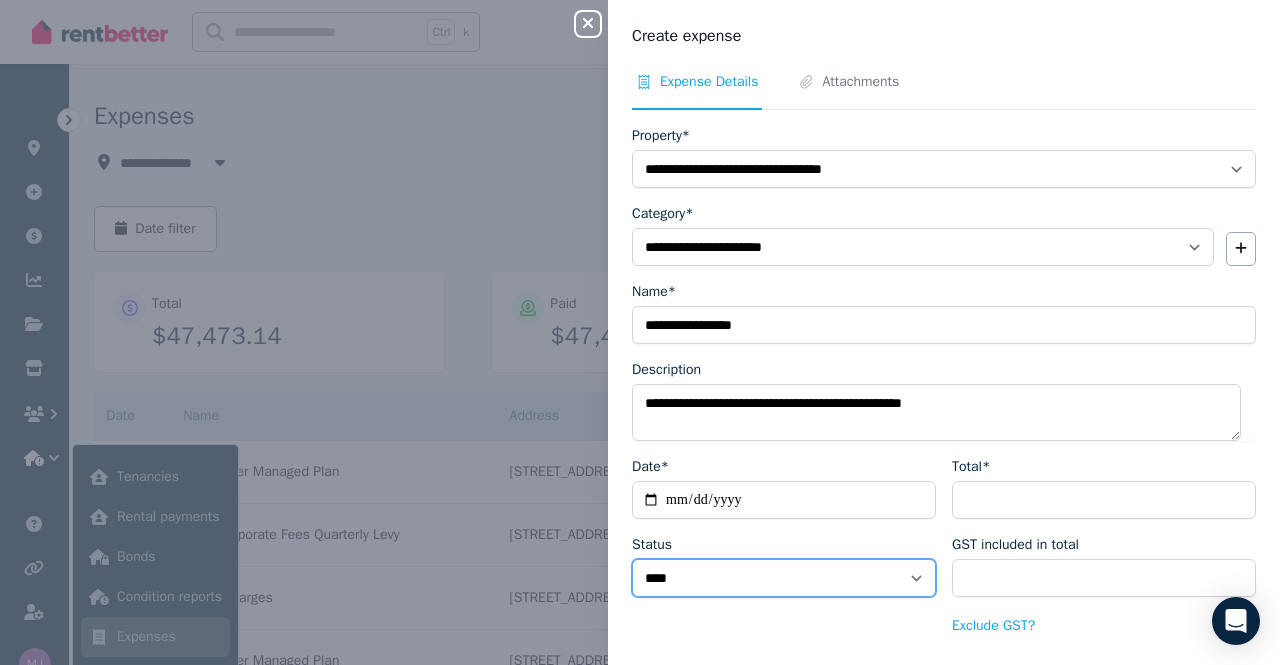 click on "****** ****" at bounding box center [784, 578] 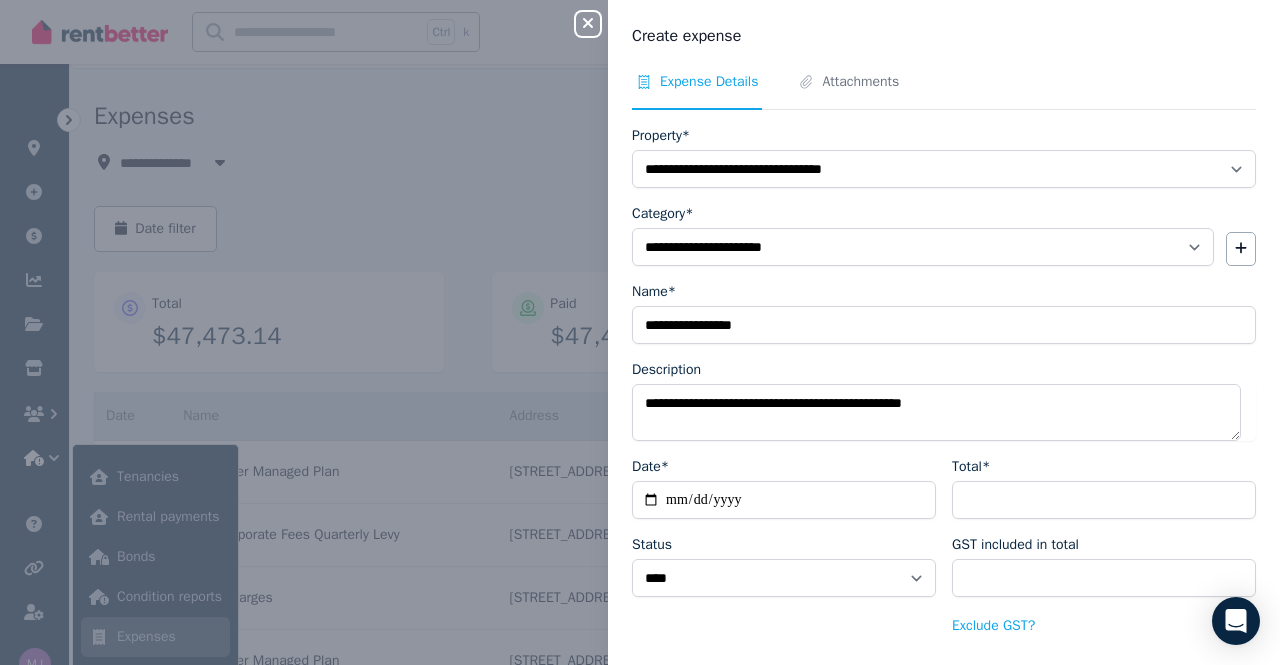 click on "**********" at bounding box center (944, 420) 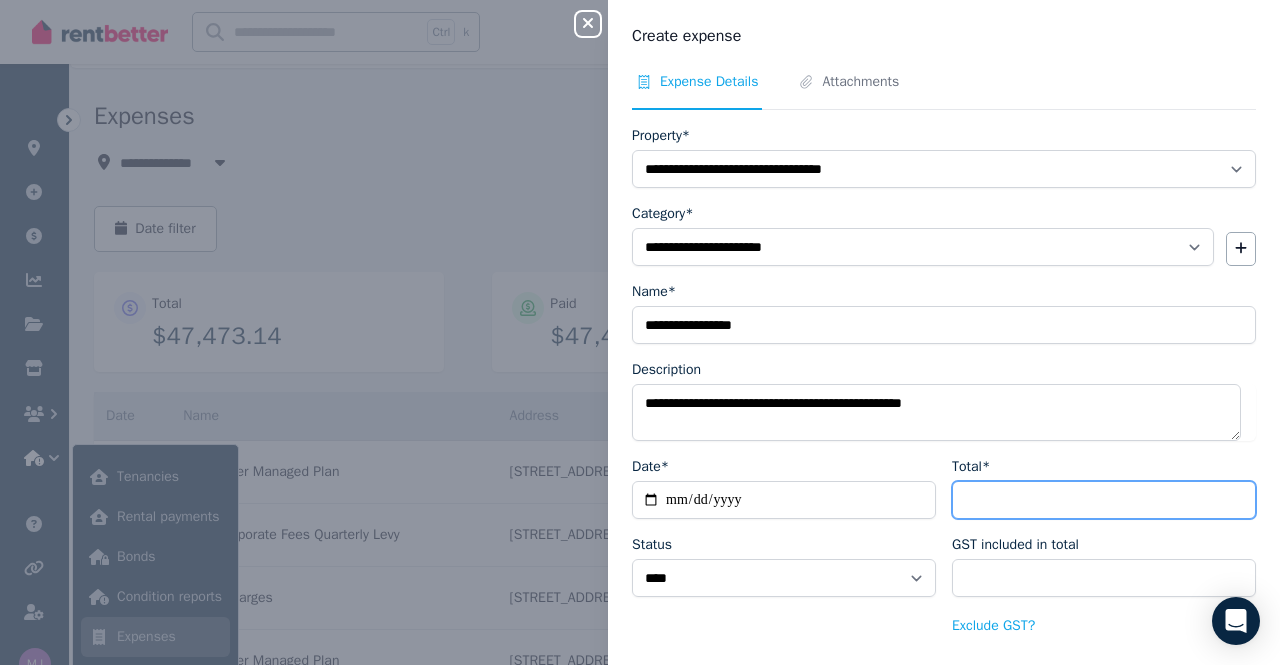 click on "********" at bounding box center (1104, 500) 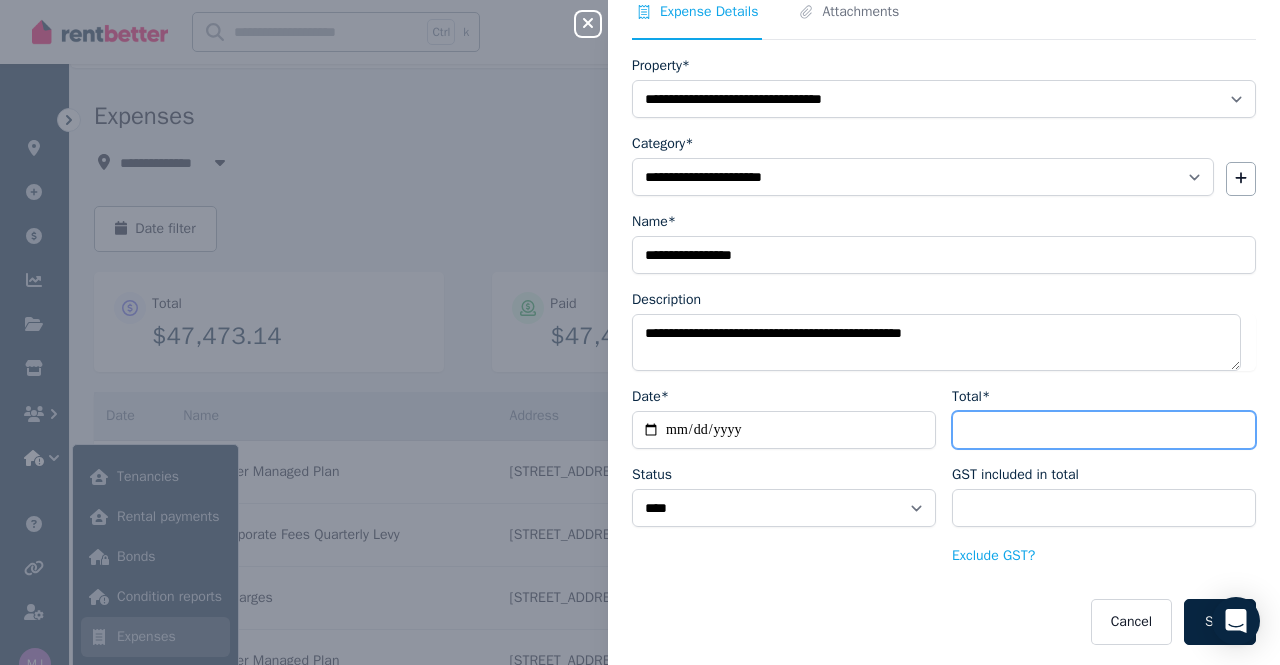 scroll, scrollTop: 69, scrollLeft: 0, axis: vertical 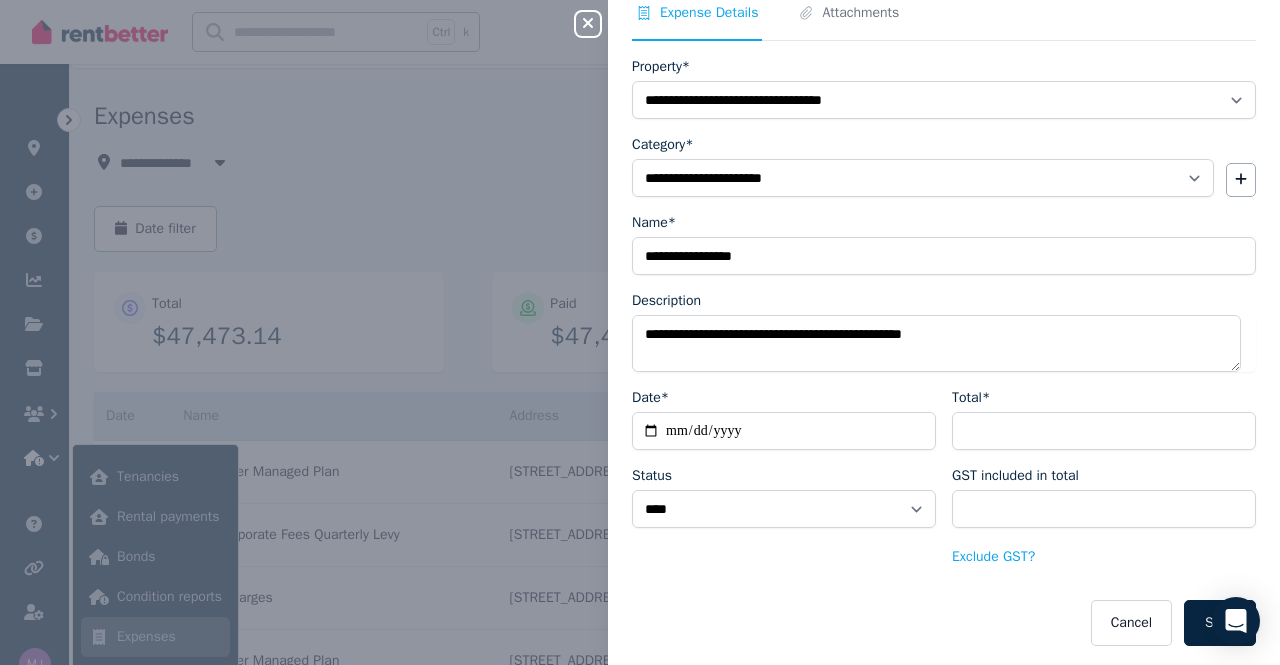 click on "Cancel Save" at bounding box center (944, 623) 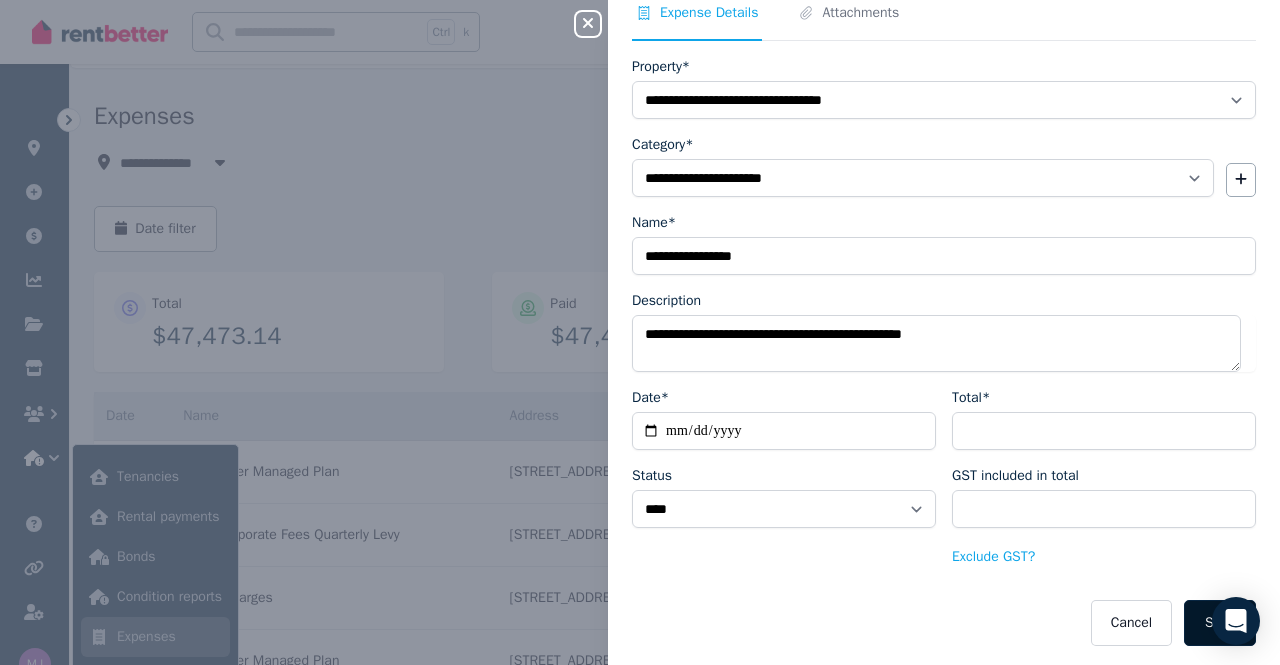 click on "Save" at bounding box center (1220, 623) 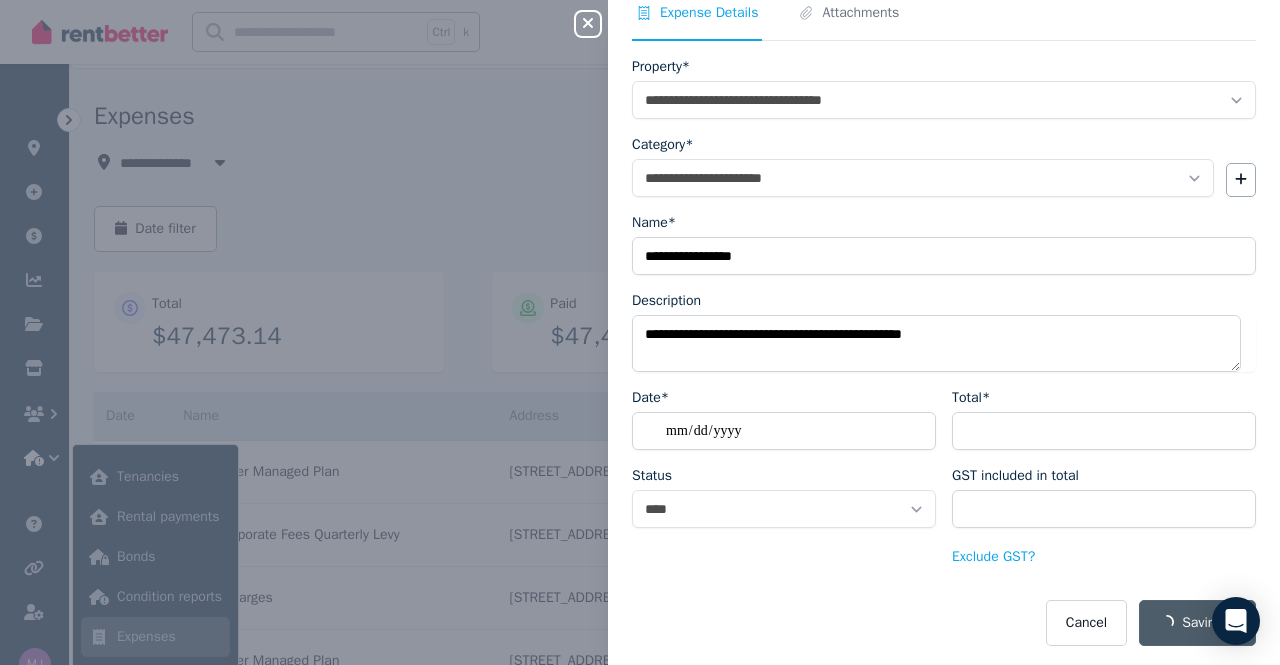 select on "**********" 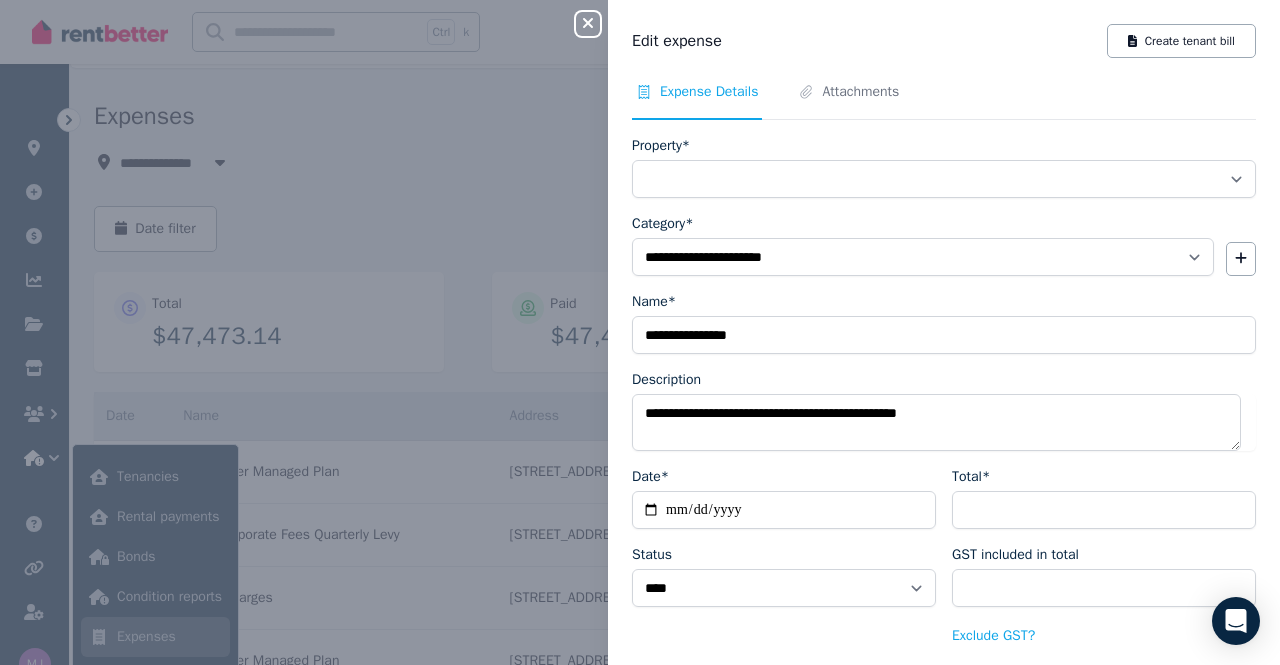 select on "**********" 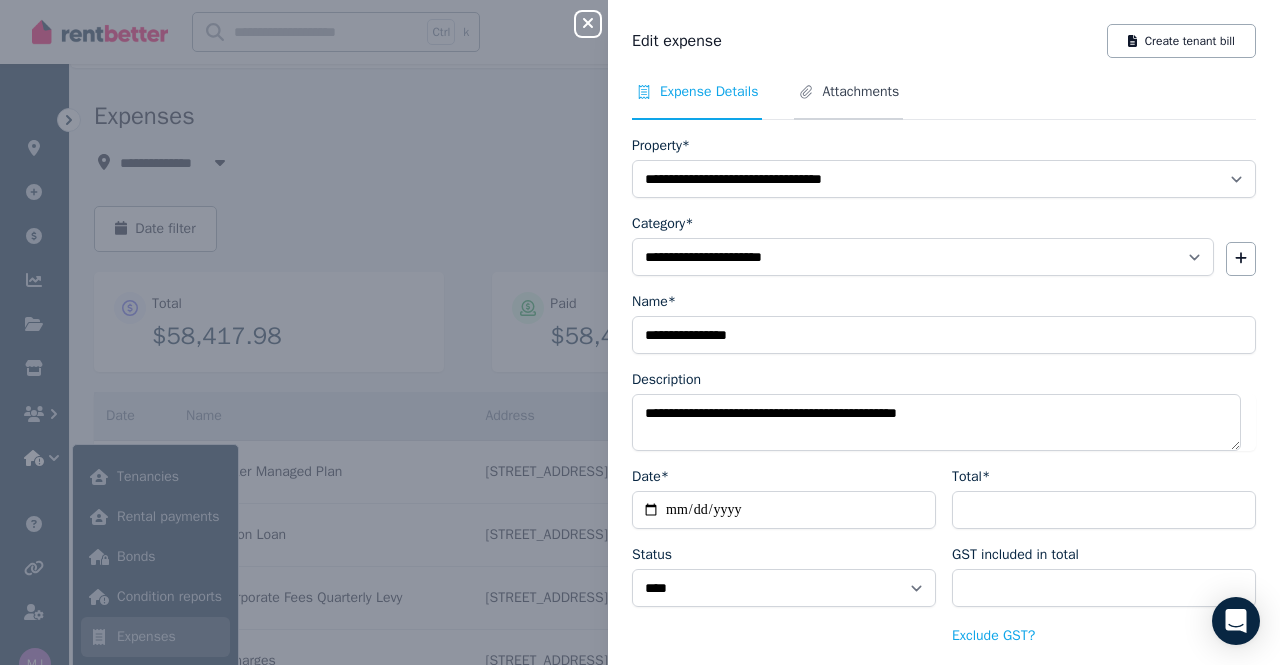 click on "Attachments" at bounding box center (860, 92) 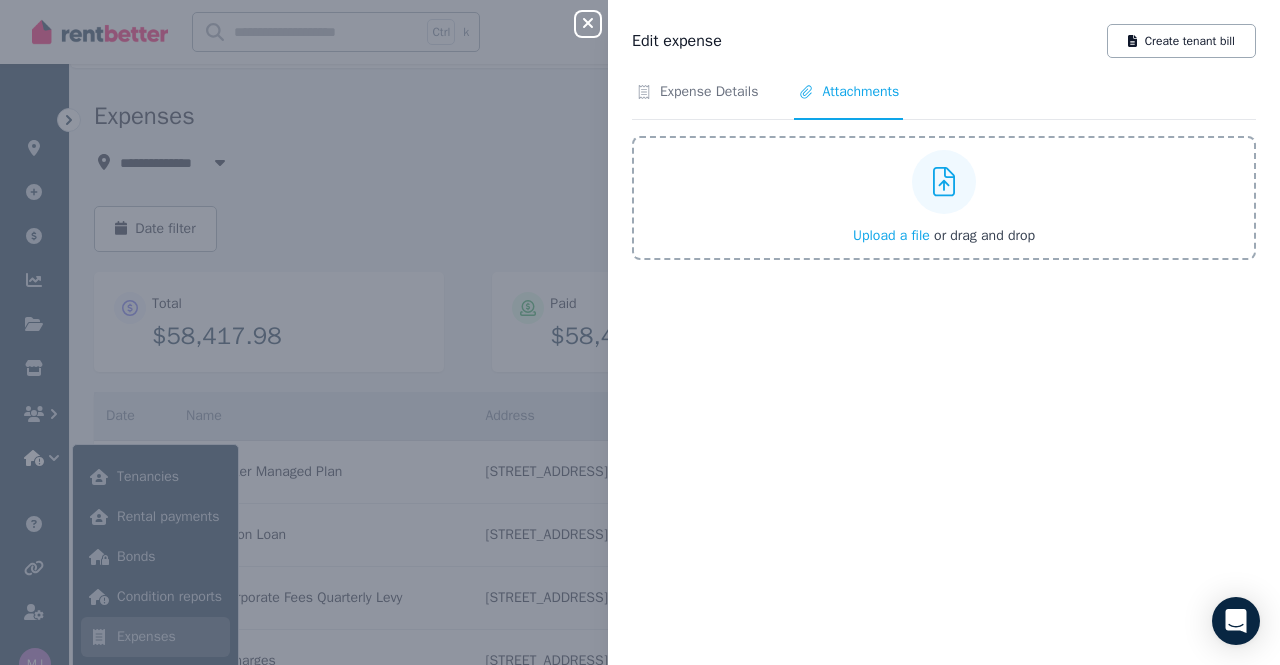 click on "Upload a file" at bounding box center (891, 235) 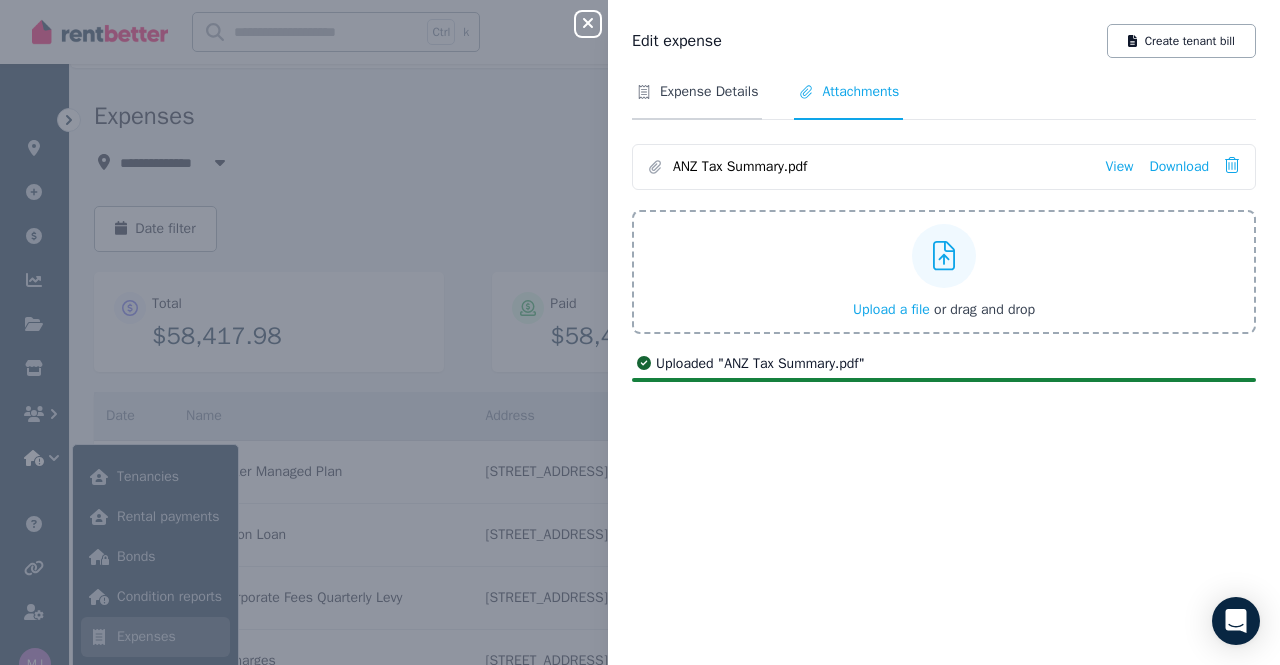 click on "Expense Details" at bounding box center [697, 101] 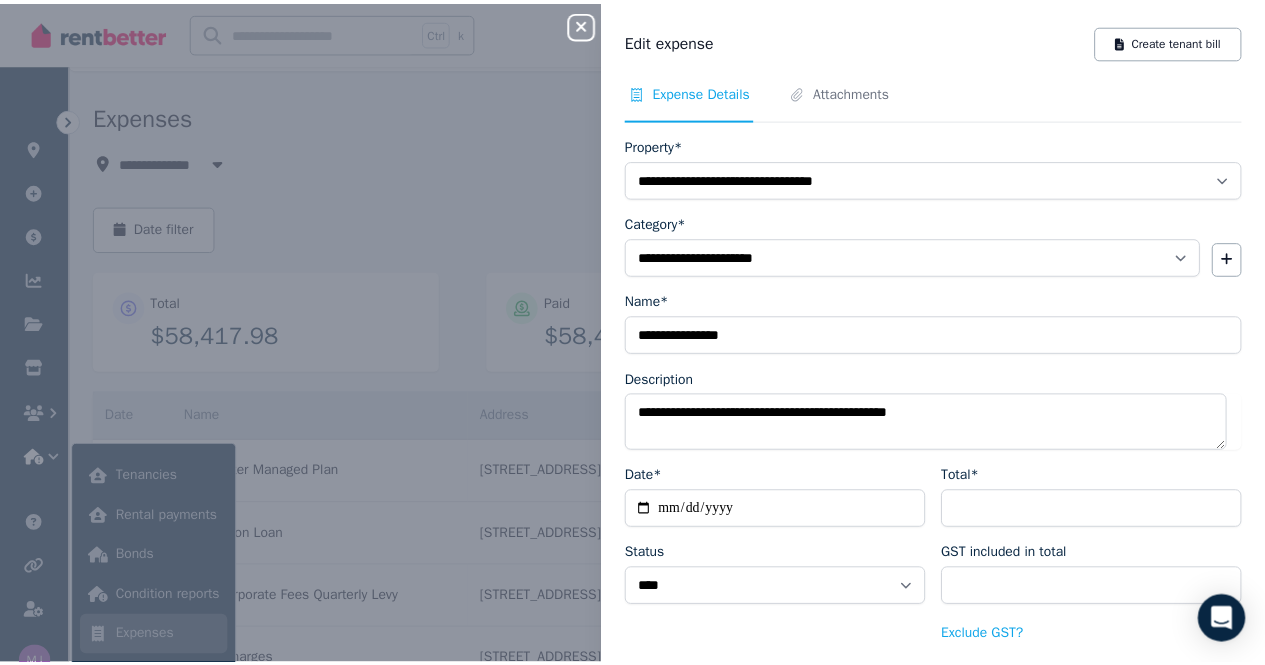 scroll, scrollTop: 79, scrollLeft: 0, axis: vertical 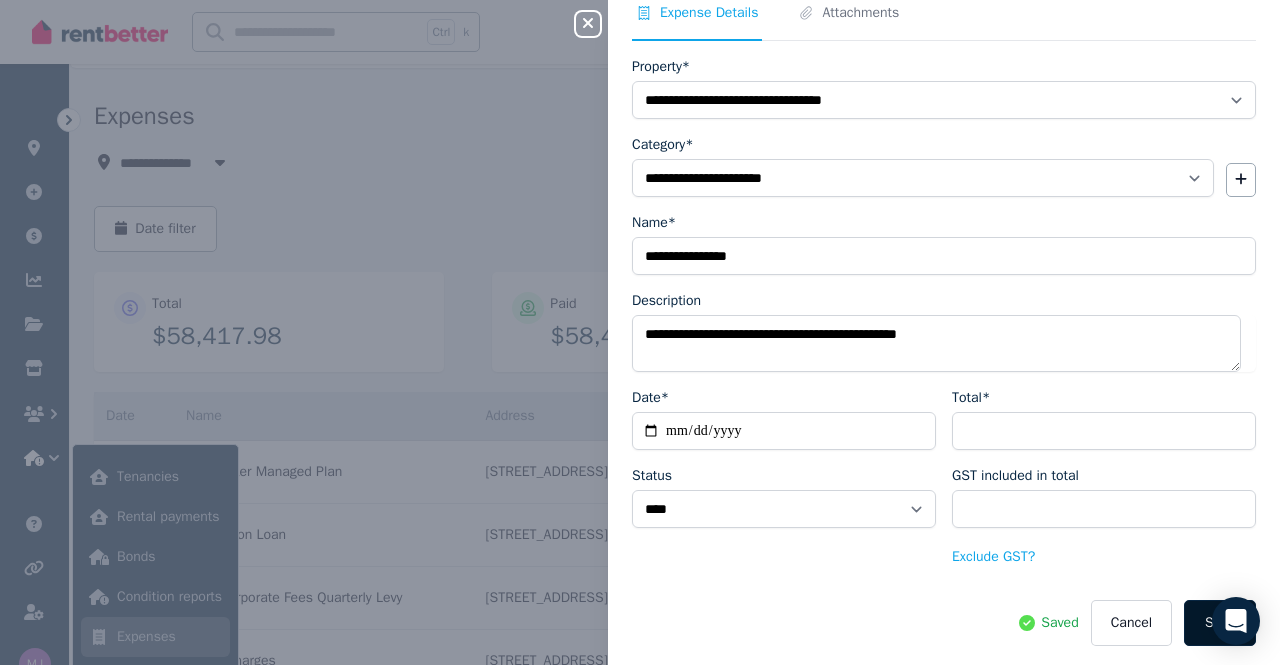 click on "Save" at bounding box center (1220, 623) 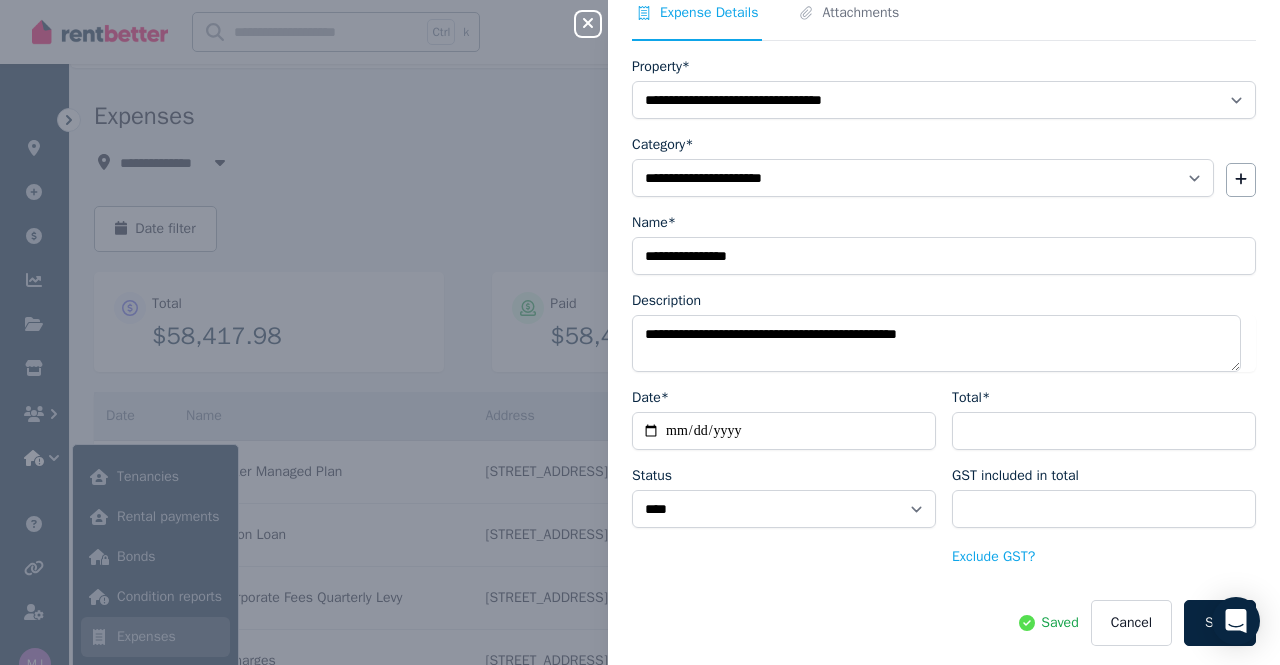 click 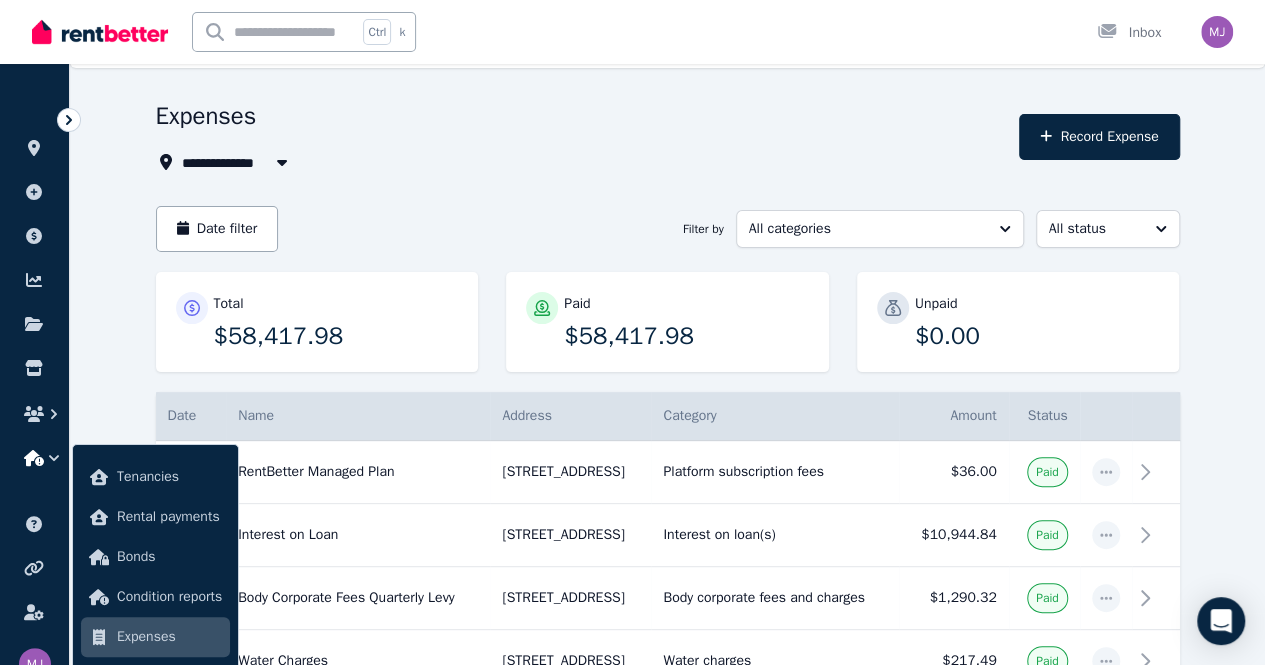 click on "**********" at bounding box center [582, 137] 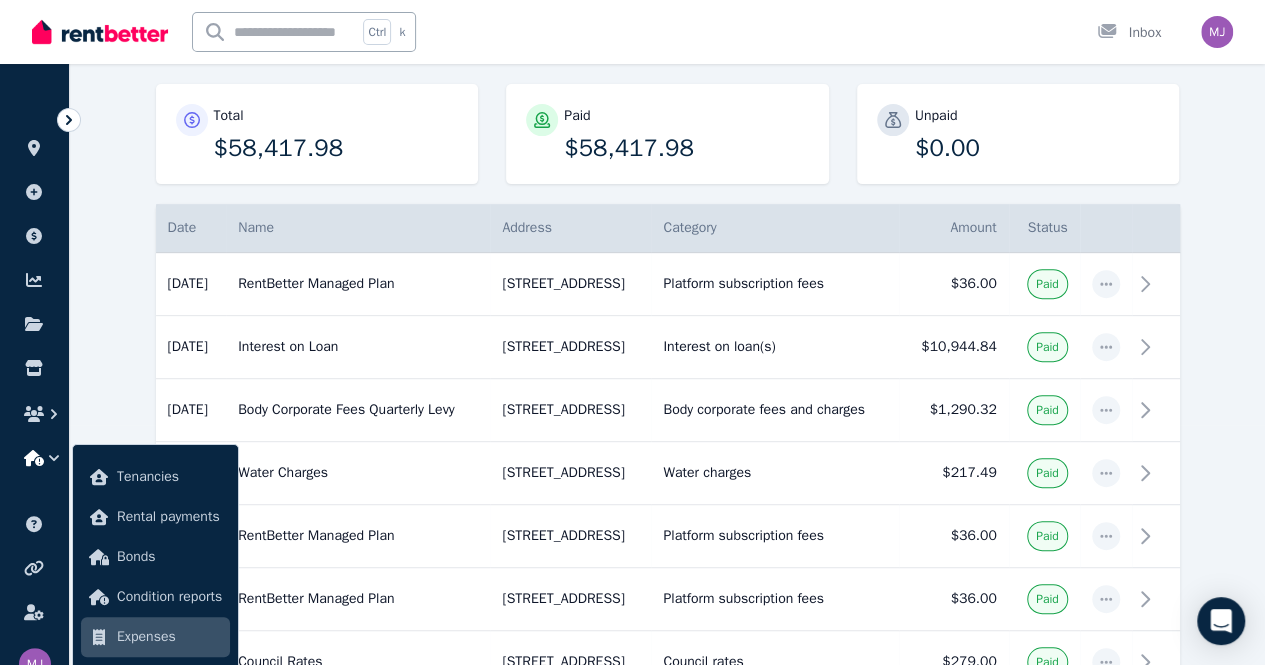 scroll, scrollTop: 233, scrollLeft: 0, axis: vertical 